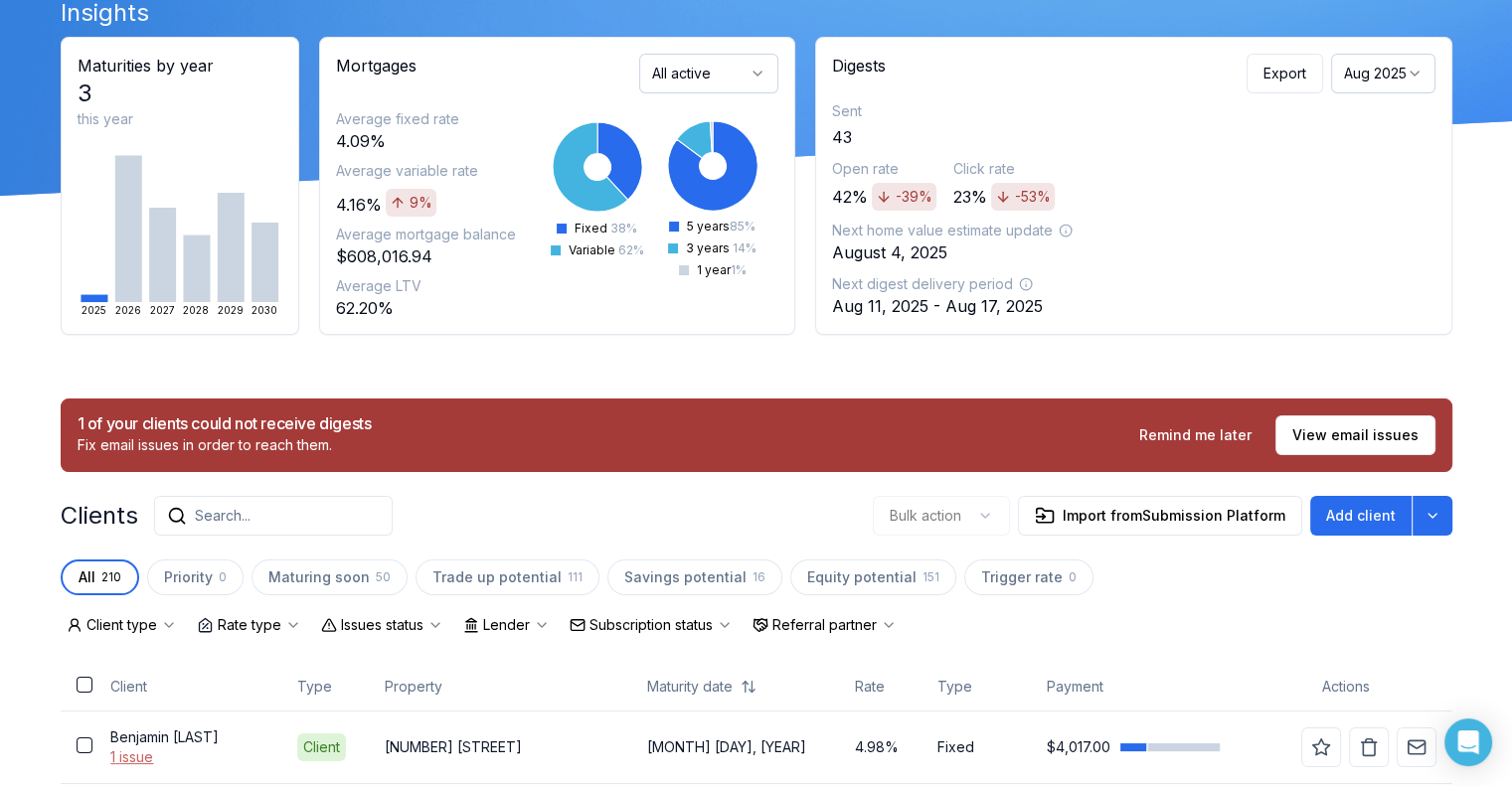 scroll, scrollTop: 298, scrollLeft: 0, axis: vertical 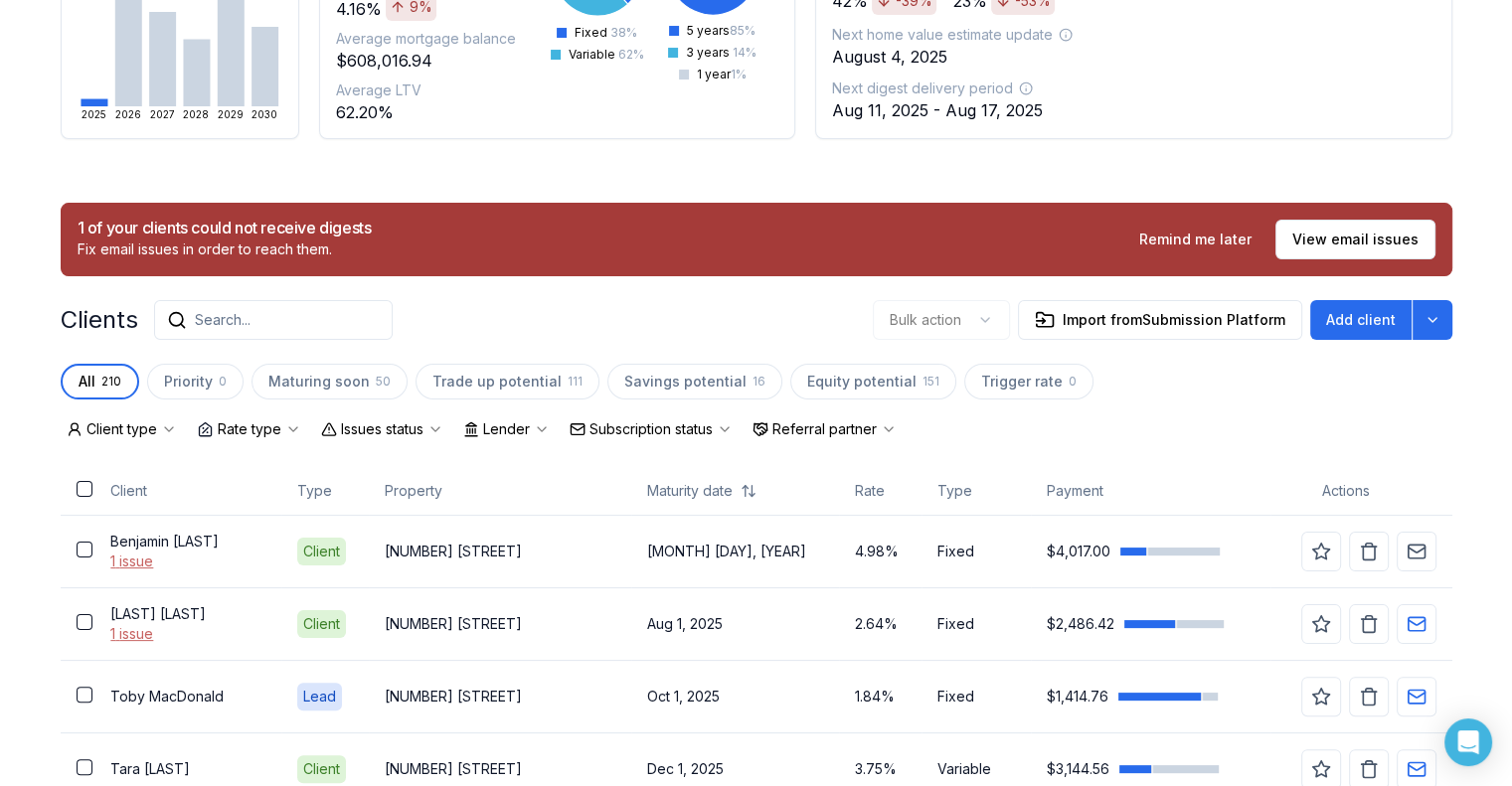 click on "Search..." at bounding box center (223, 320) 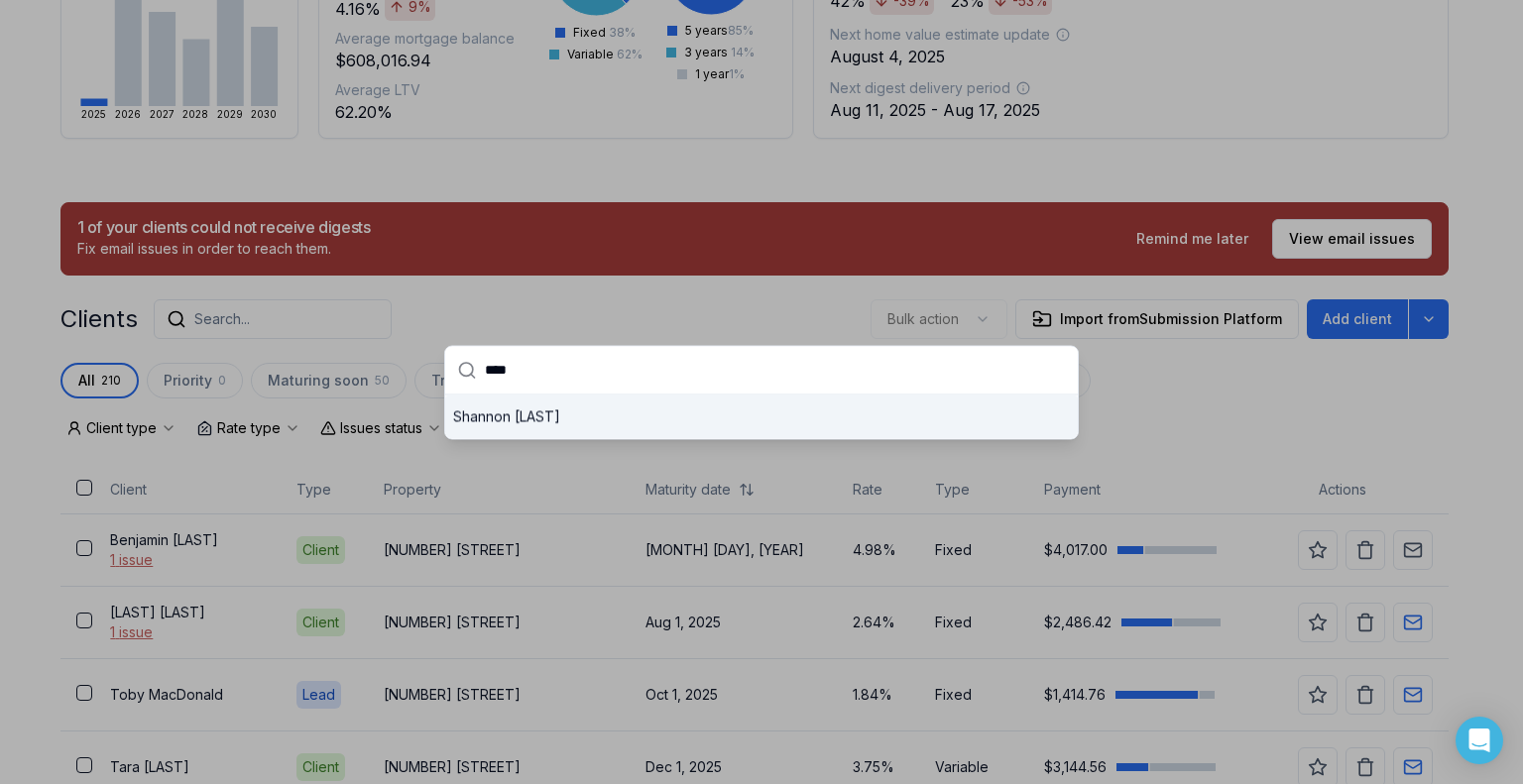 type on "****" 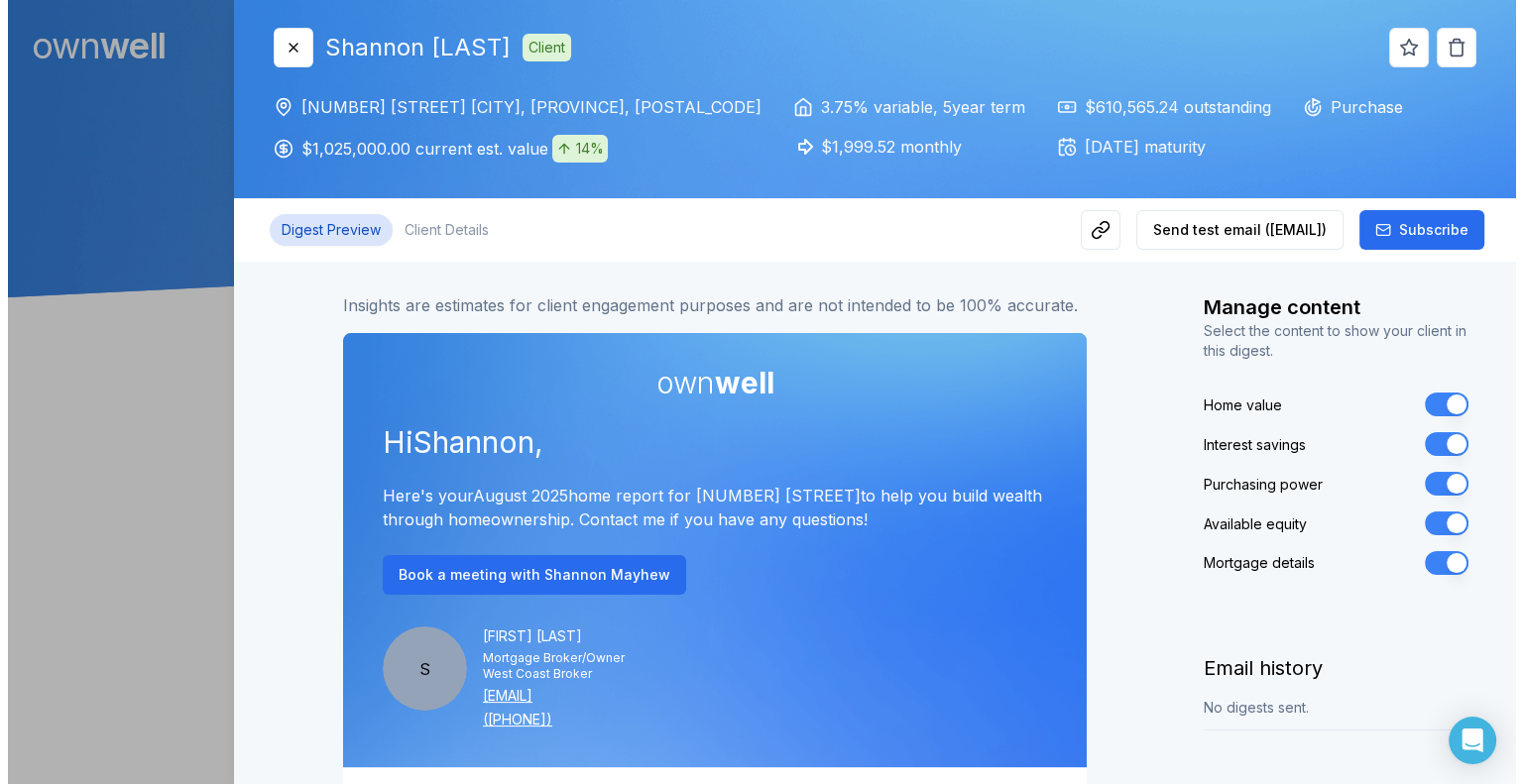 scroll, scrollTop: 0, scrollLeft: 0, axis: both 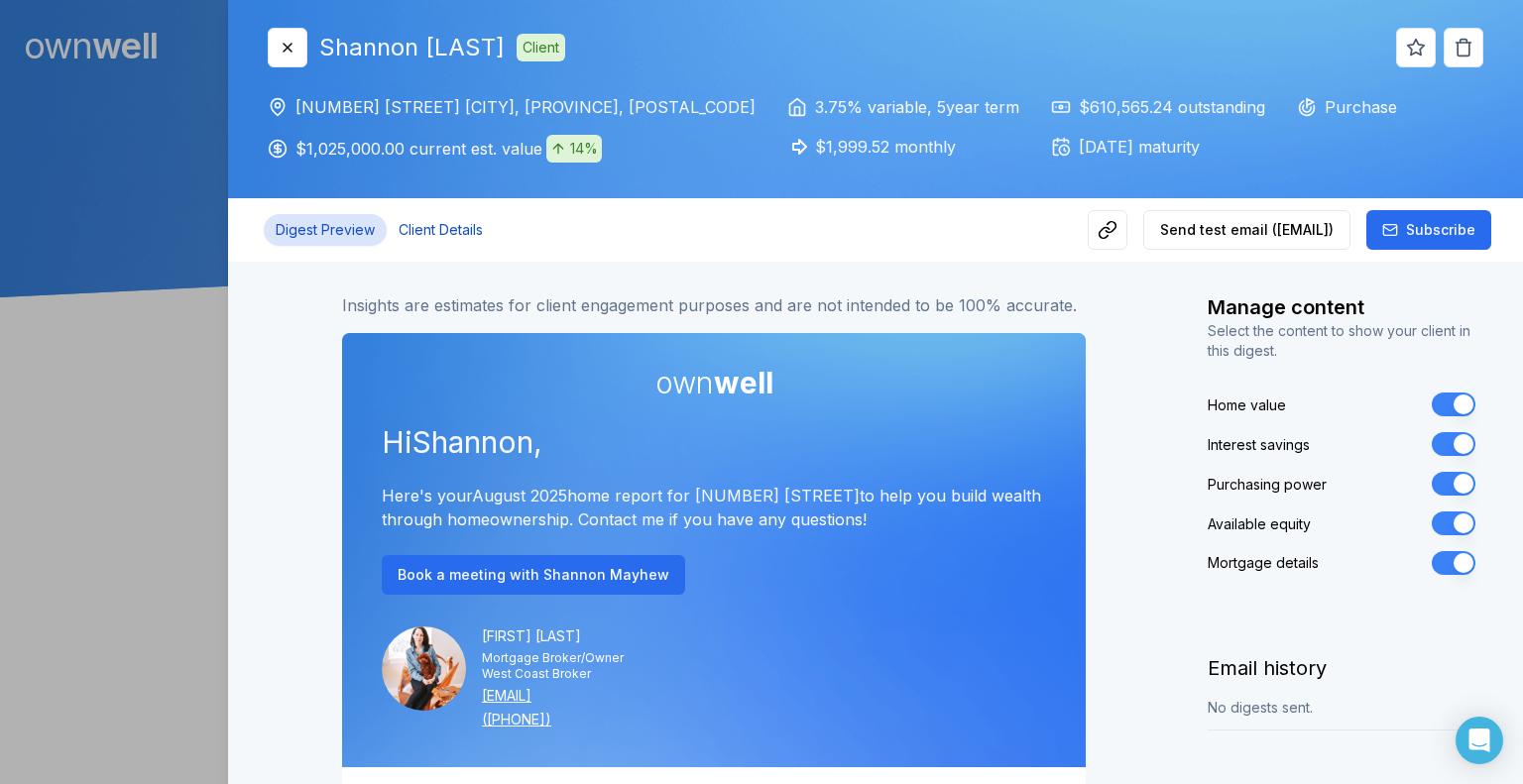 click on "Client Details" at bounding box center (440, 230) 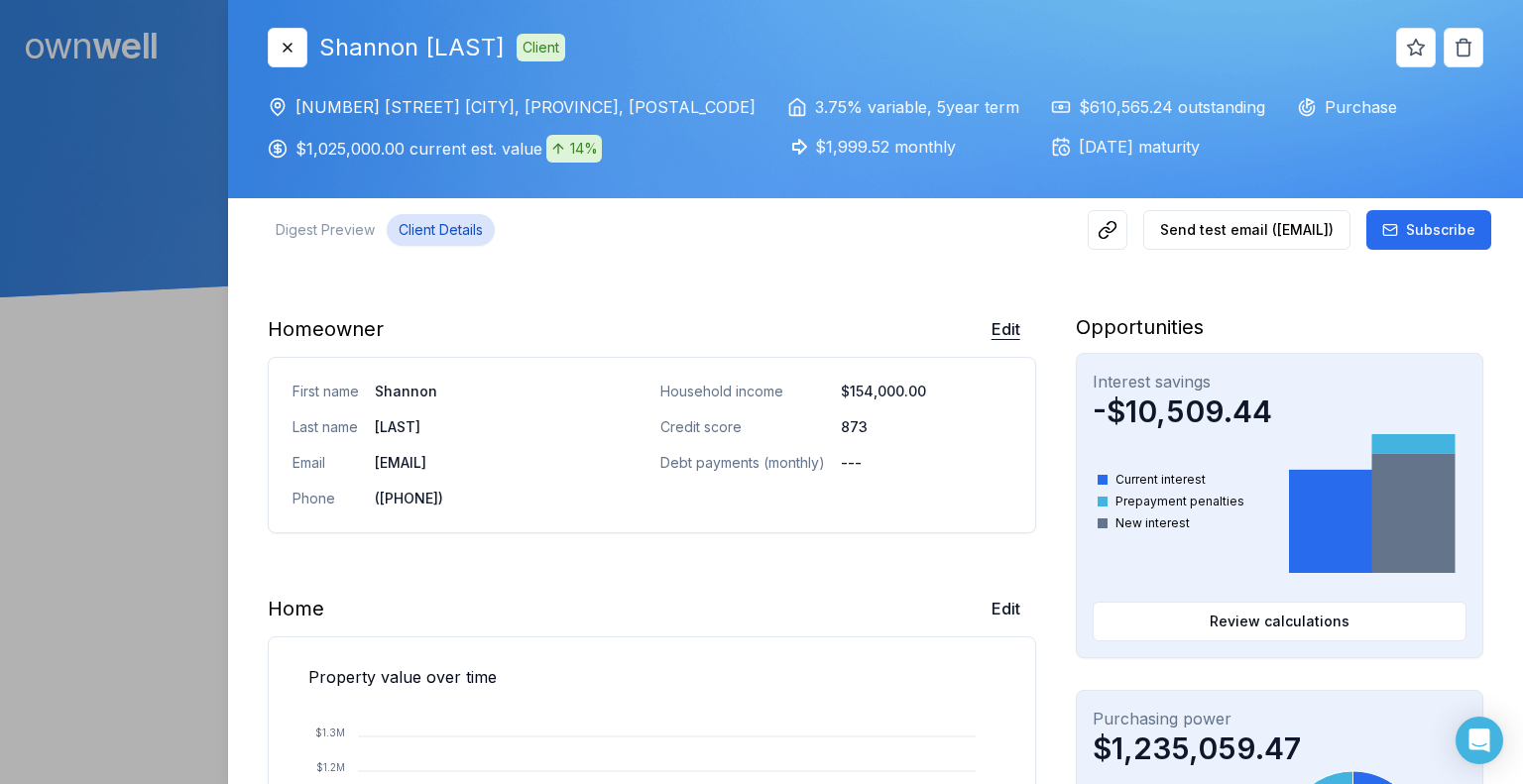 click on "Edit" at bounding box center (1005, 329) 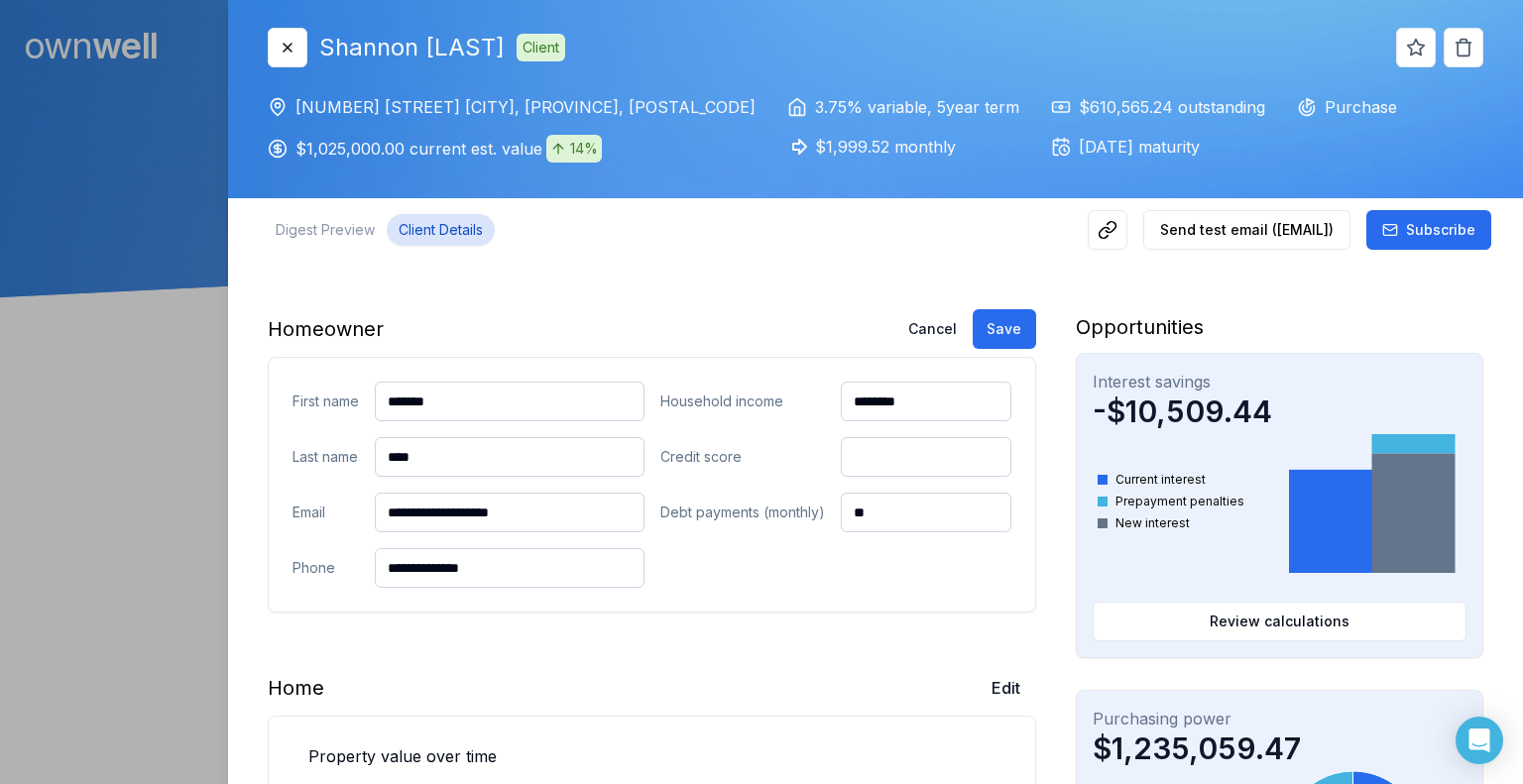 drag, startPoint x: 465, startPoint y: 409, endPoint x: 366, endPoint y: 388, distance: 101.2028 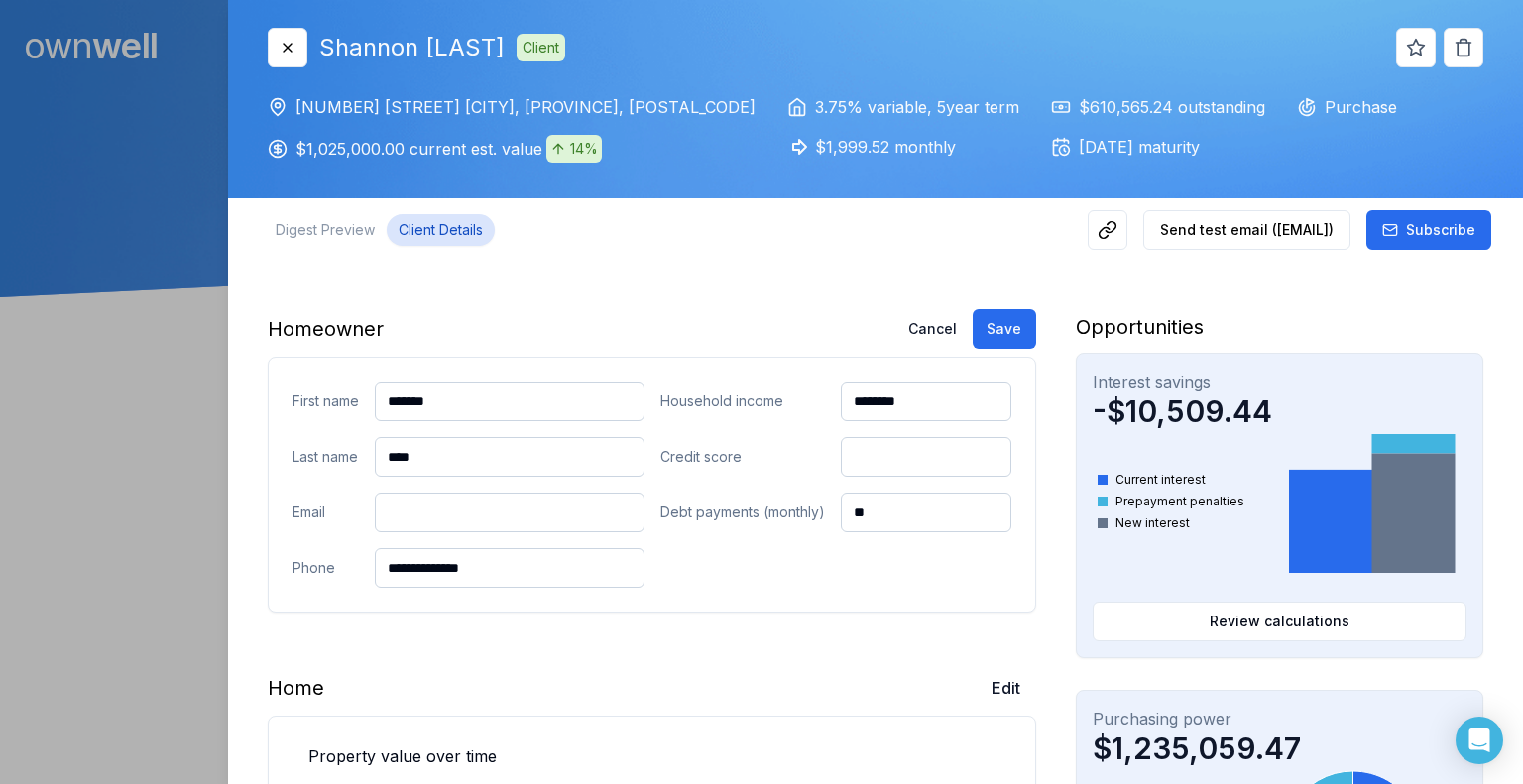 paste on "**********" 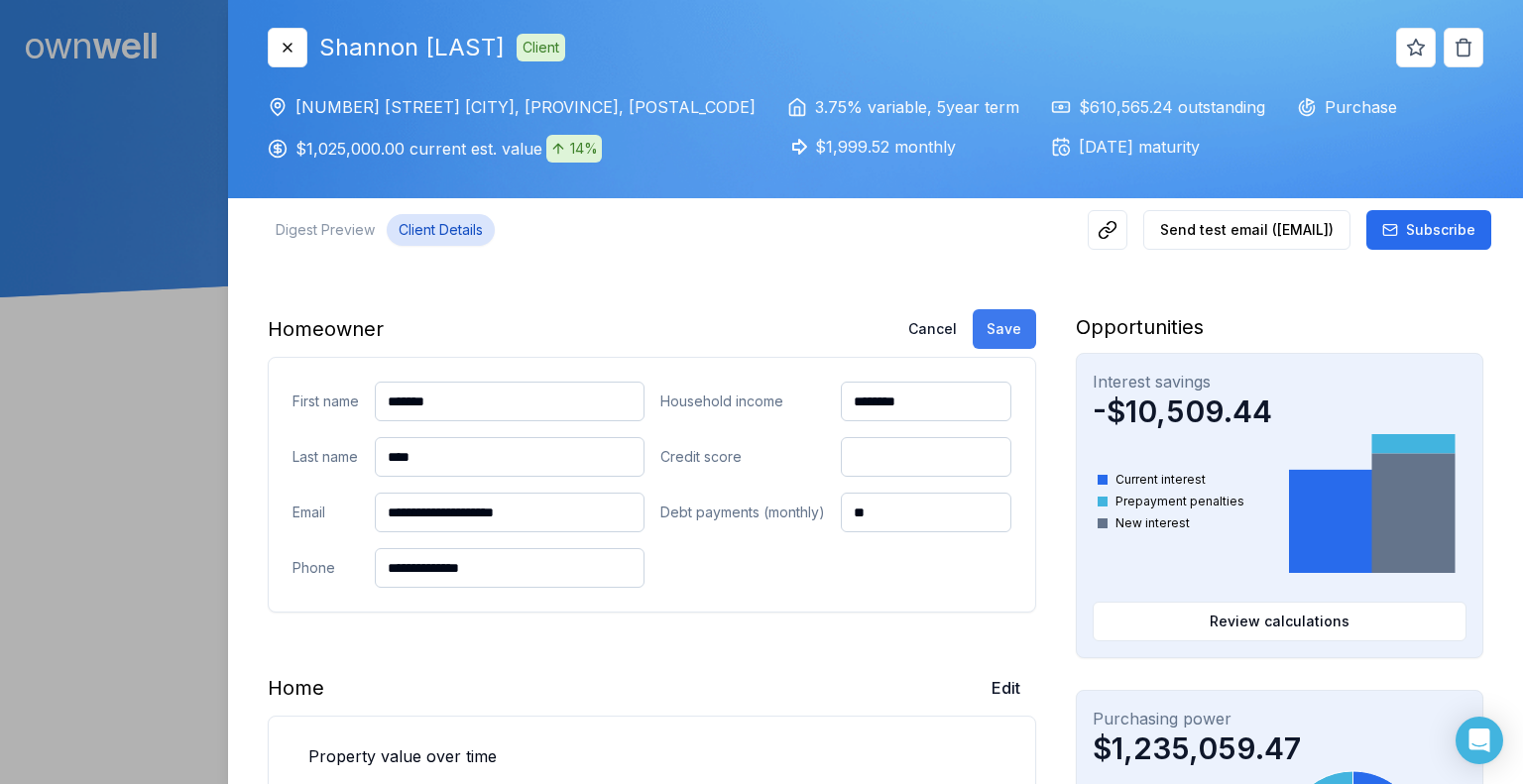 type on "**********" 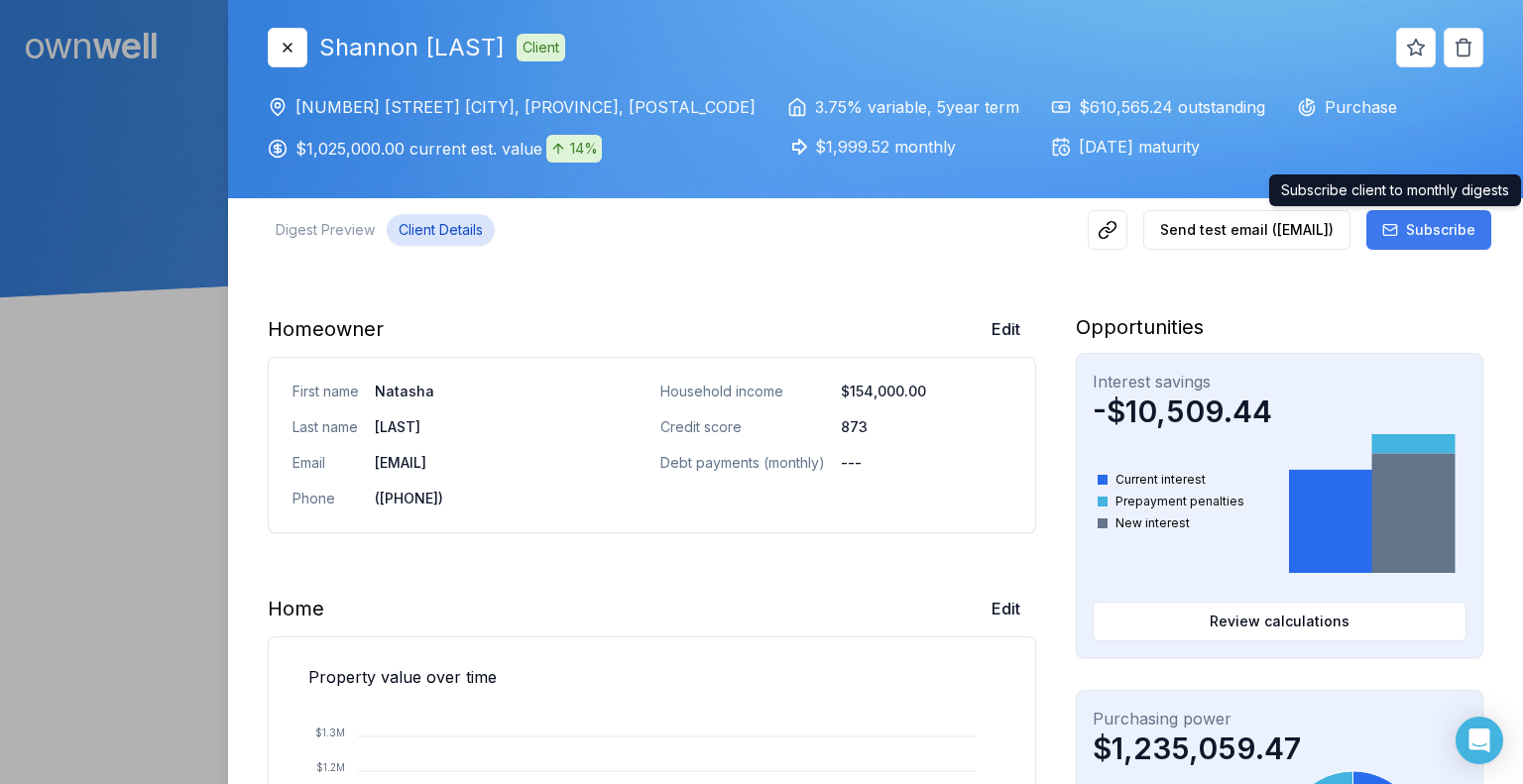 drag, startPoint x: 1412, startPoint y: 238, endPoint x: 896, endPoint y: 777, distance: 746.175 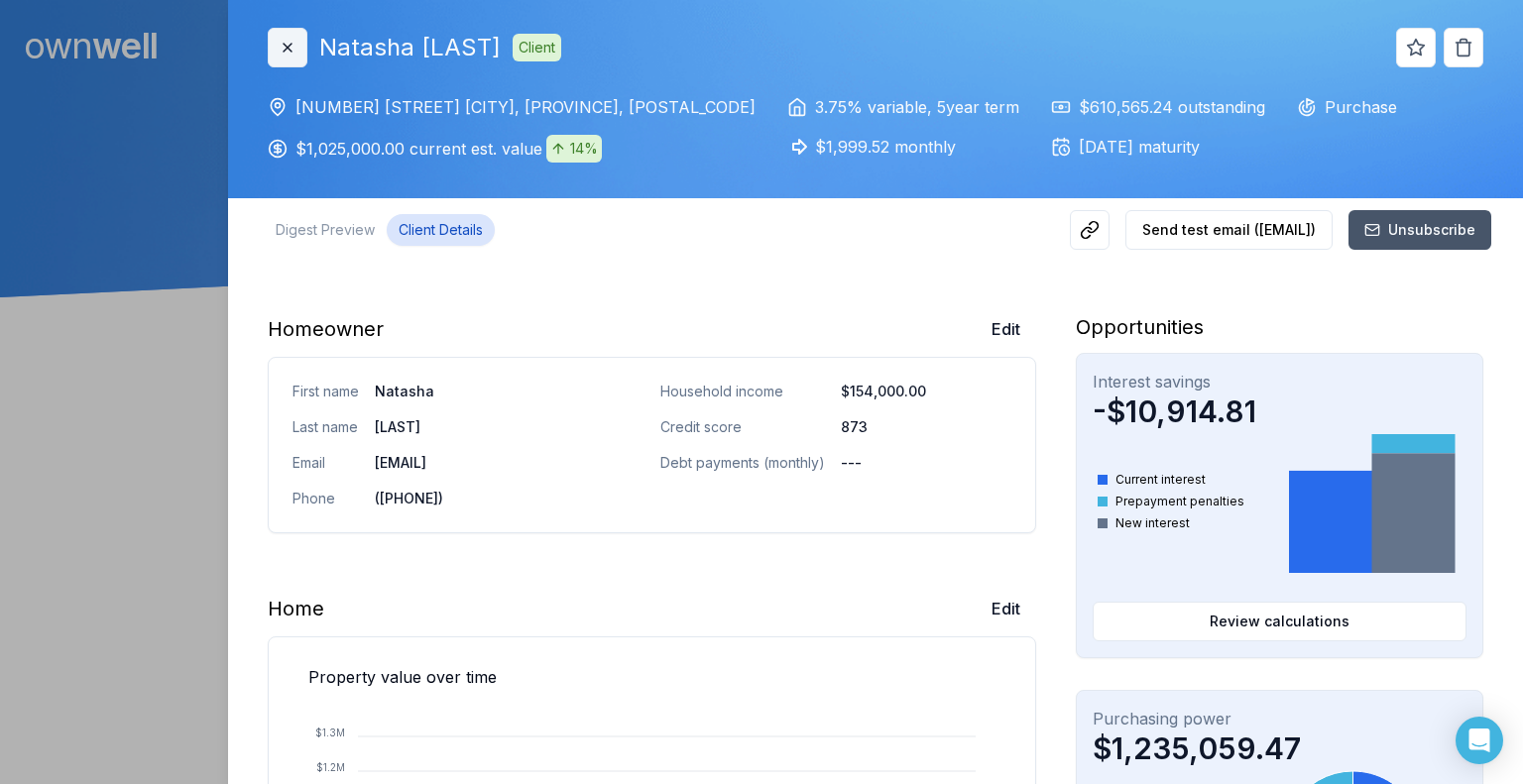 click on "Close" at bounding box center (288, 48) 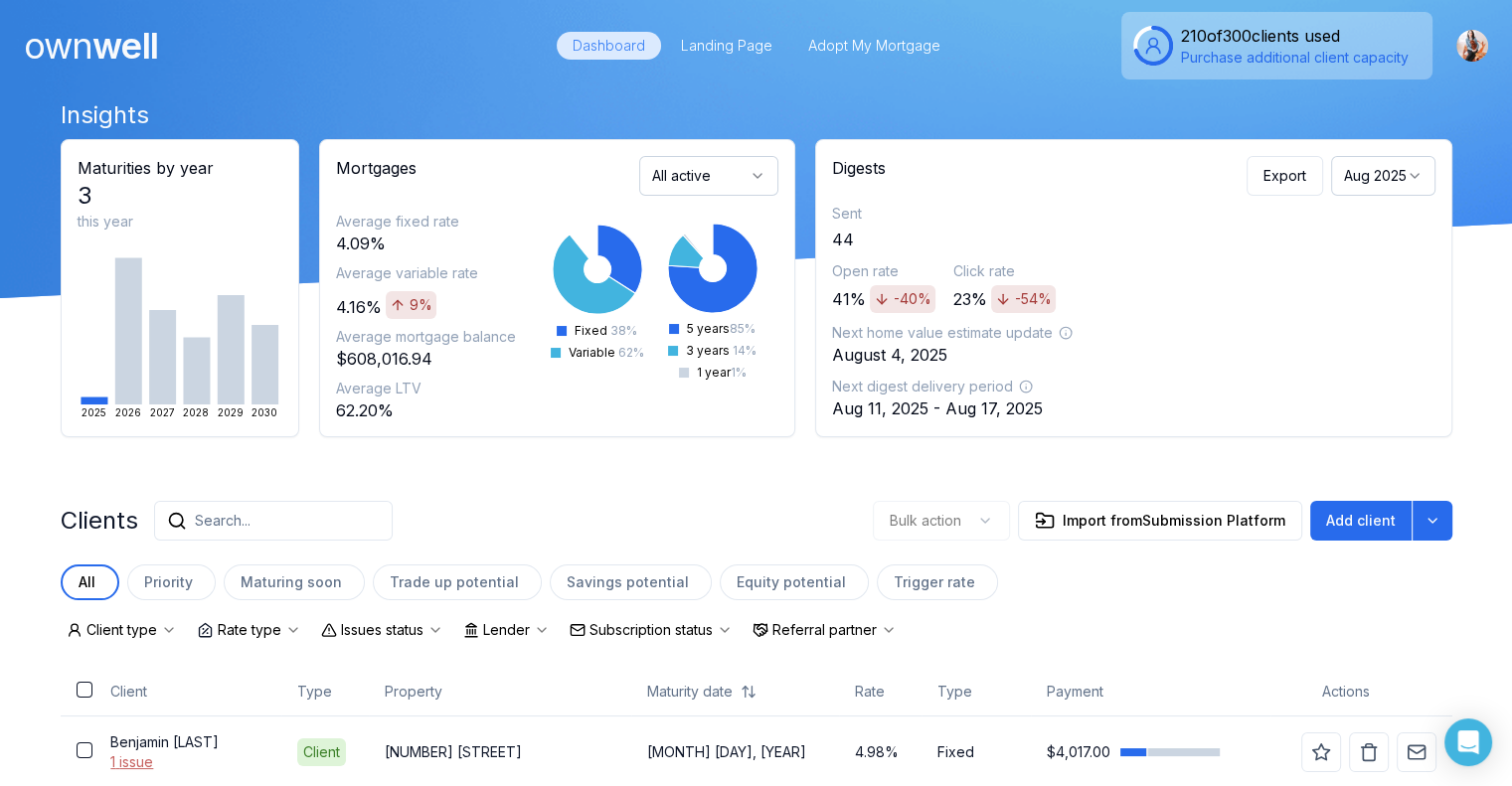 click on "Search..." at bounding box center (273, 521) 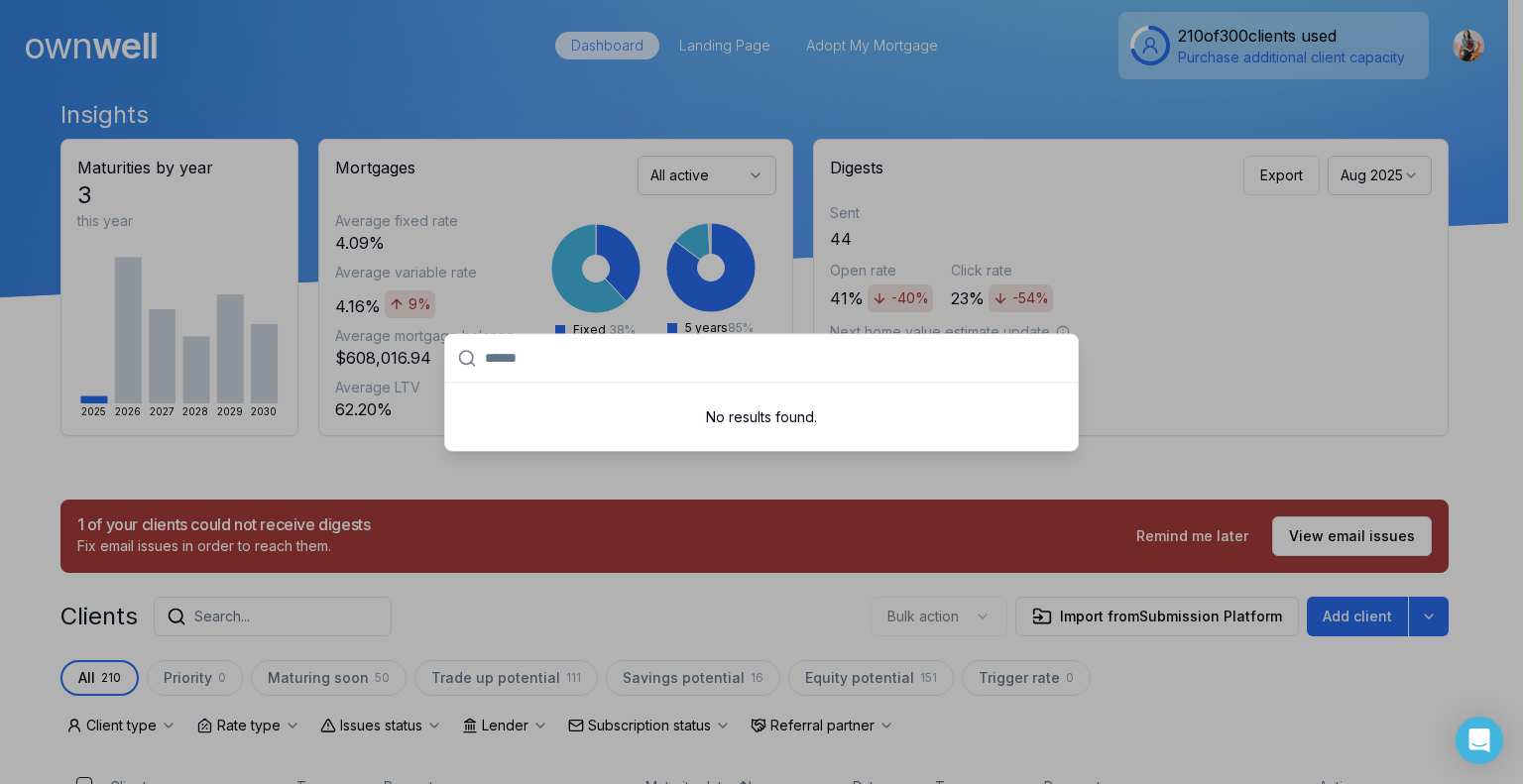 click at bounding box center (775, 358) 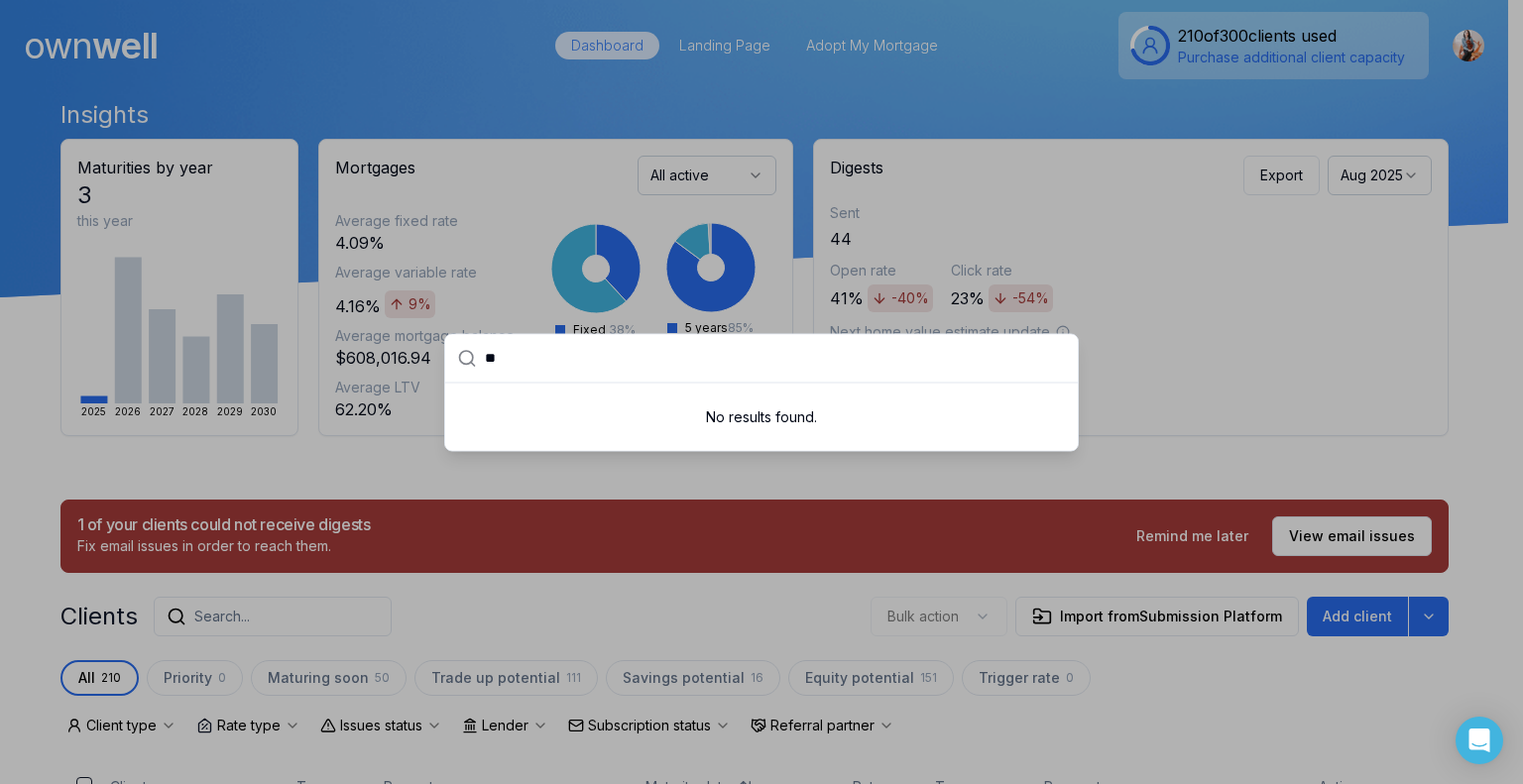type on "*" 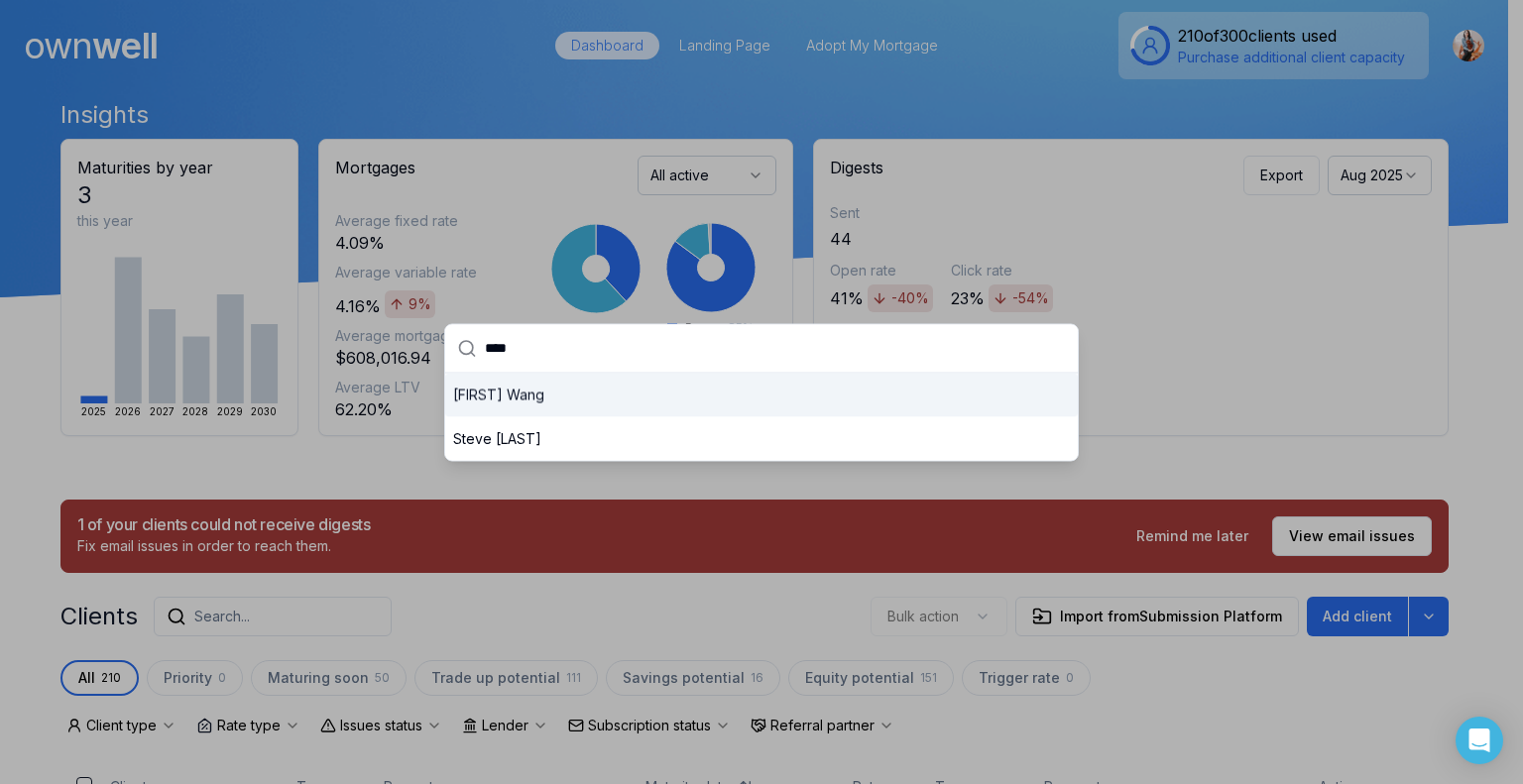 type on "****" 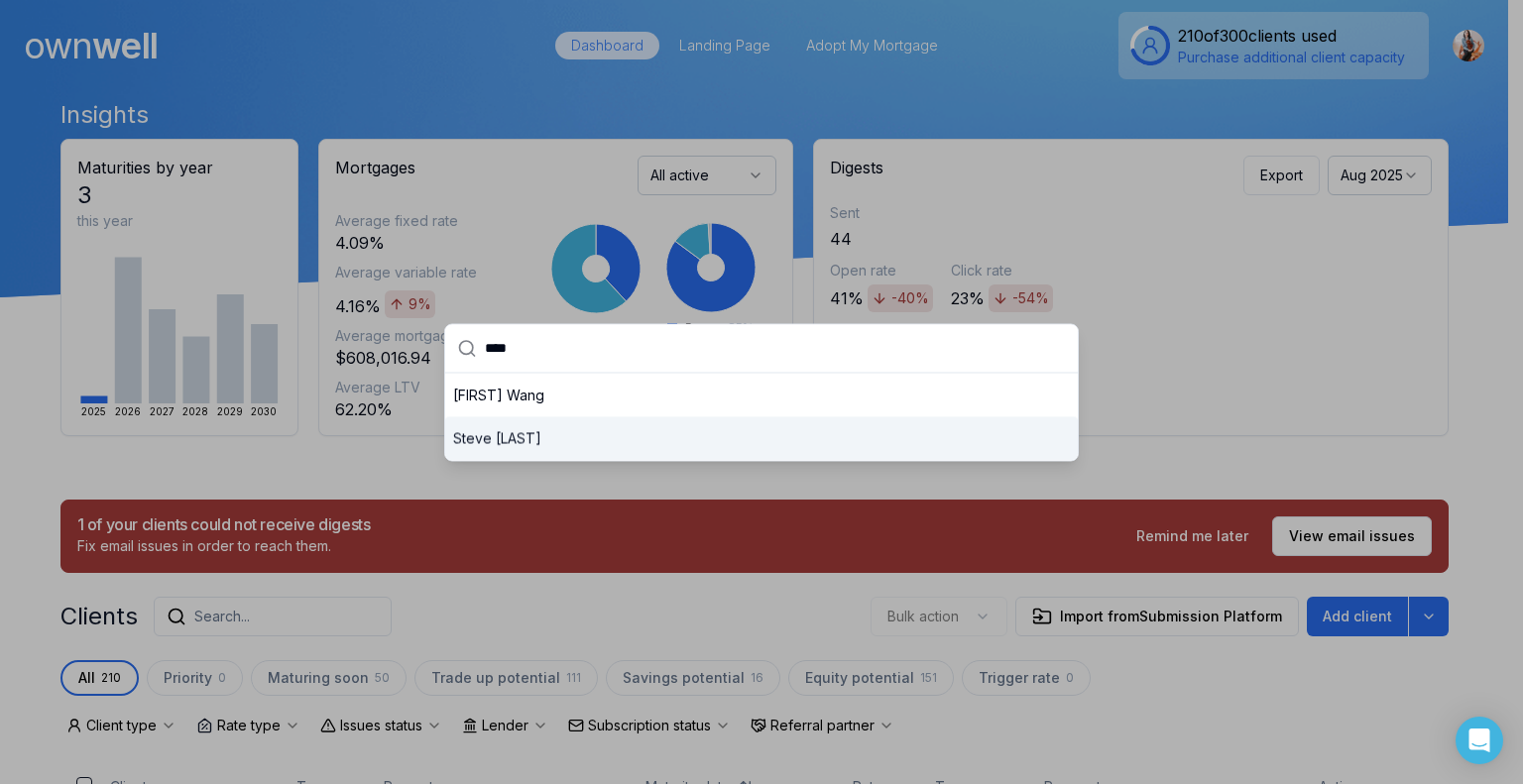 click on "[FIRST]   [LAST]" at bounding box center [762, 438] 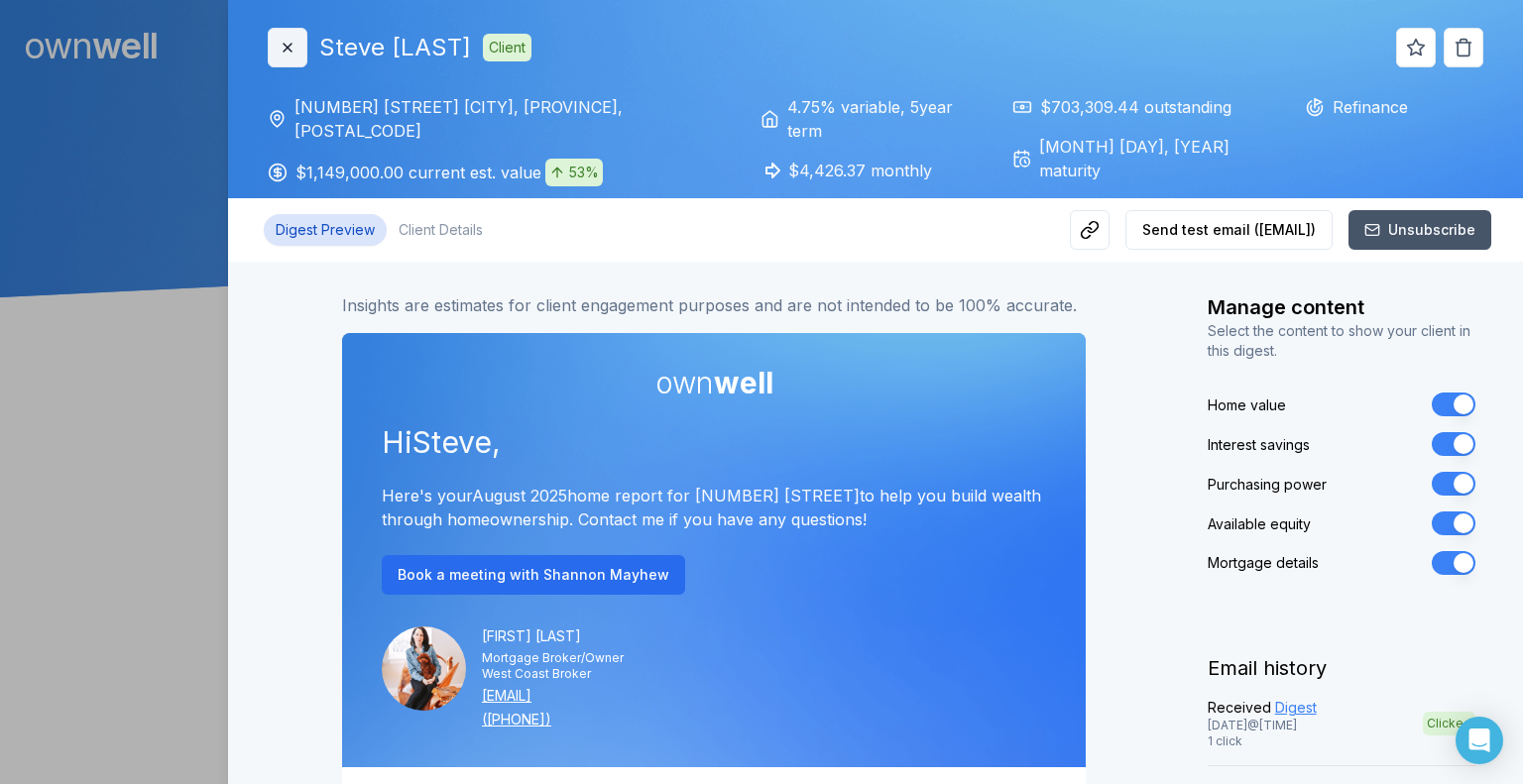 click 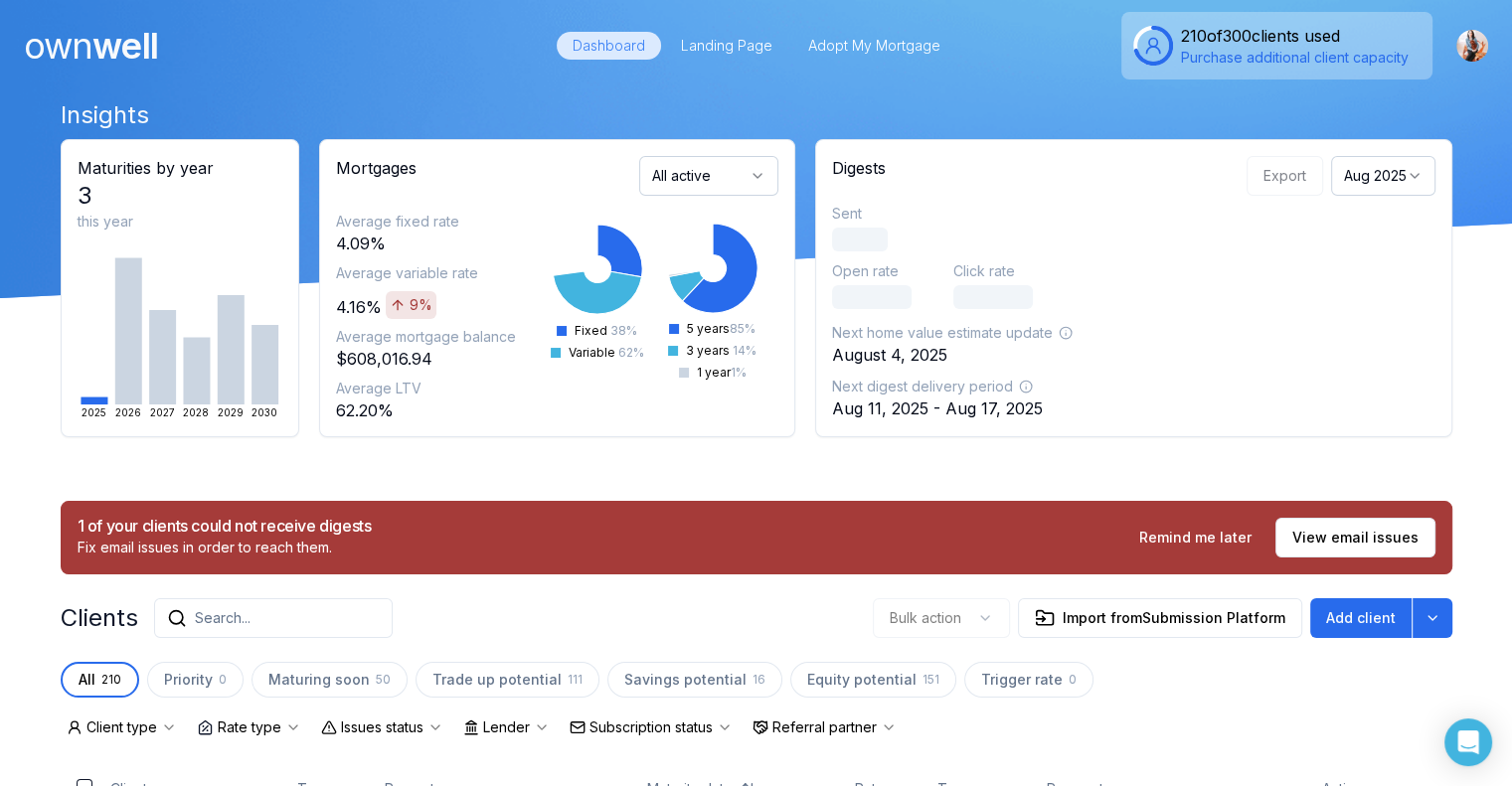 click on "Search..." at bounding box center (273, 618) 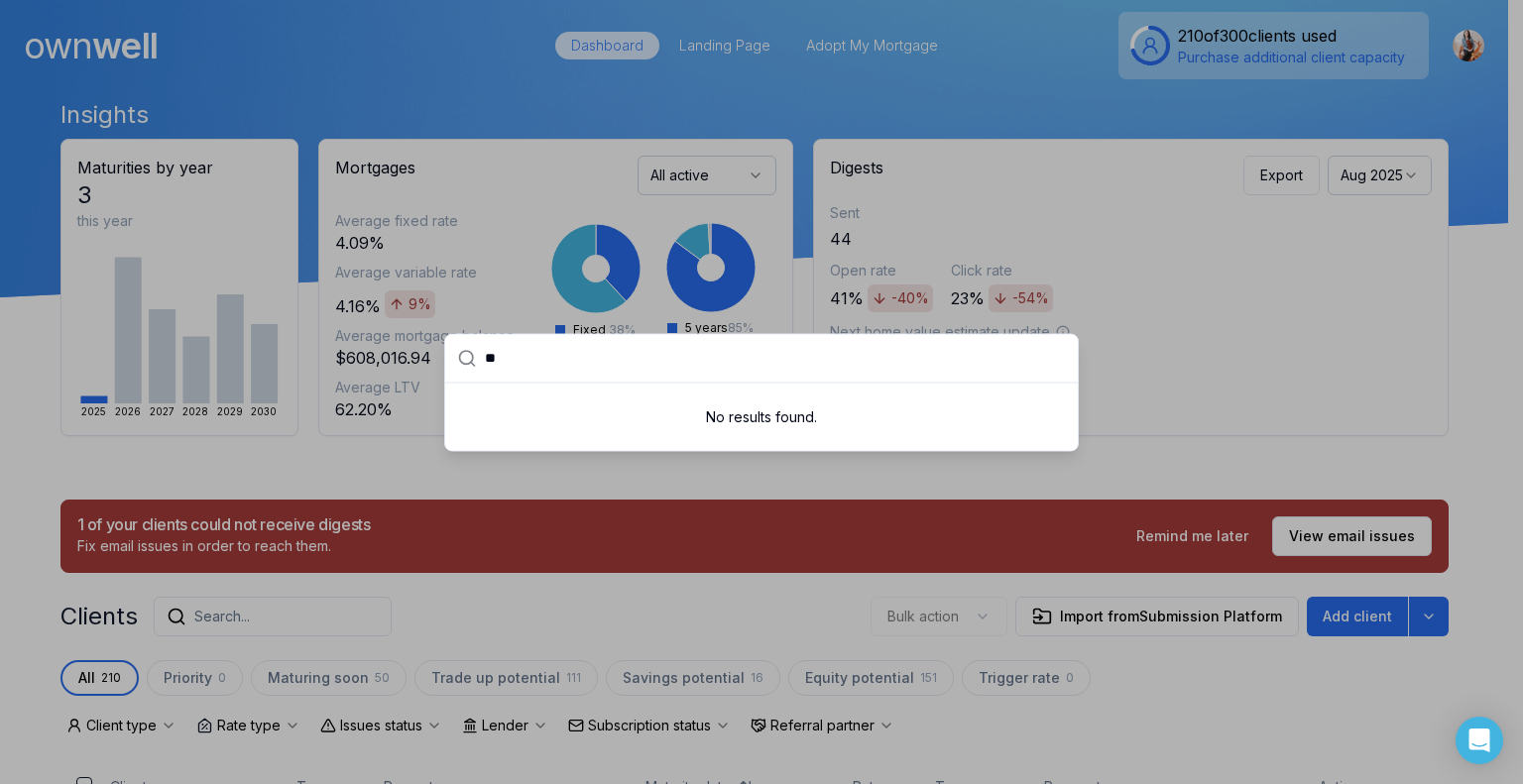 type on "*" 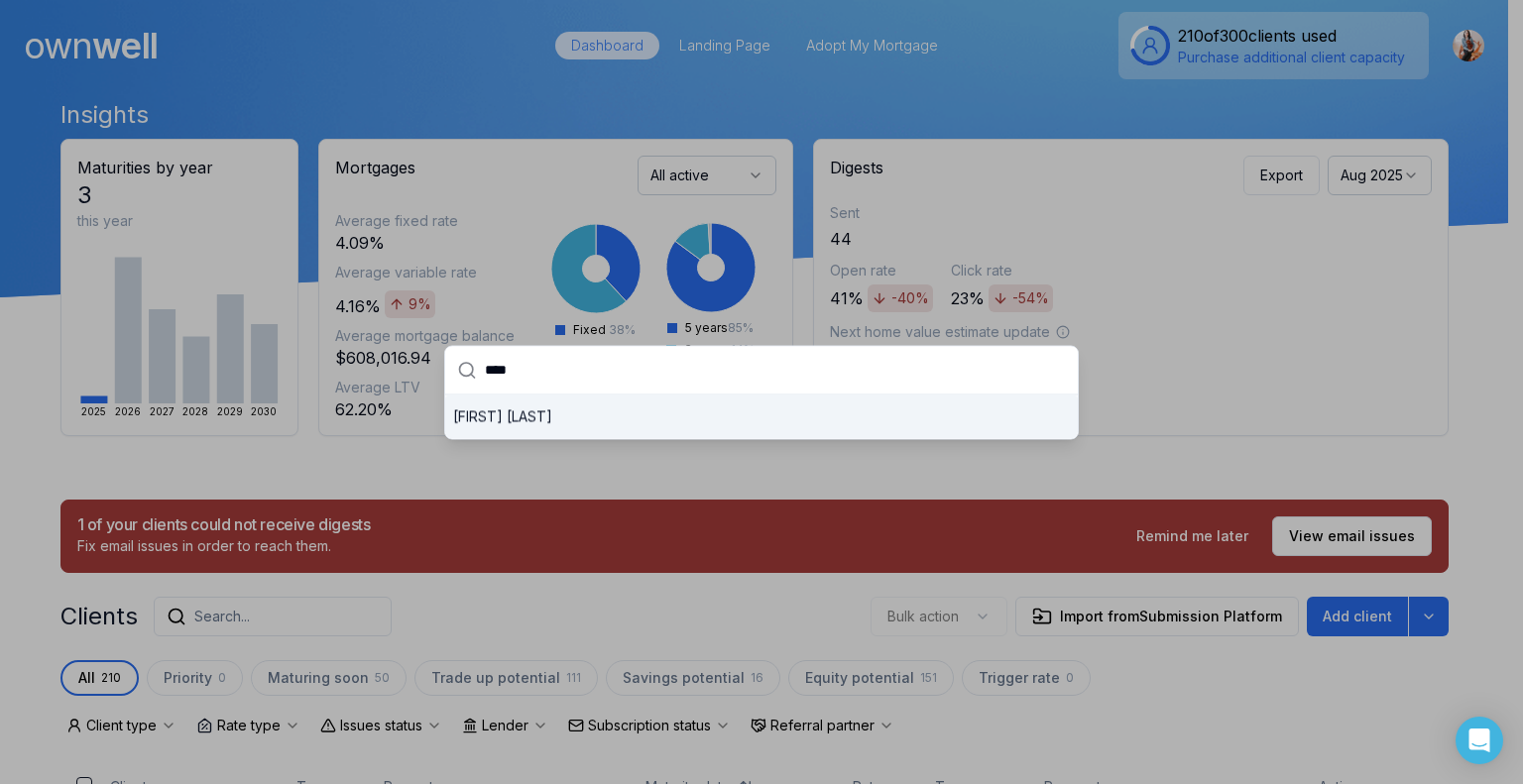 type on "****" 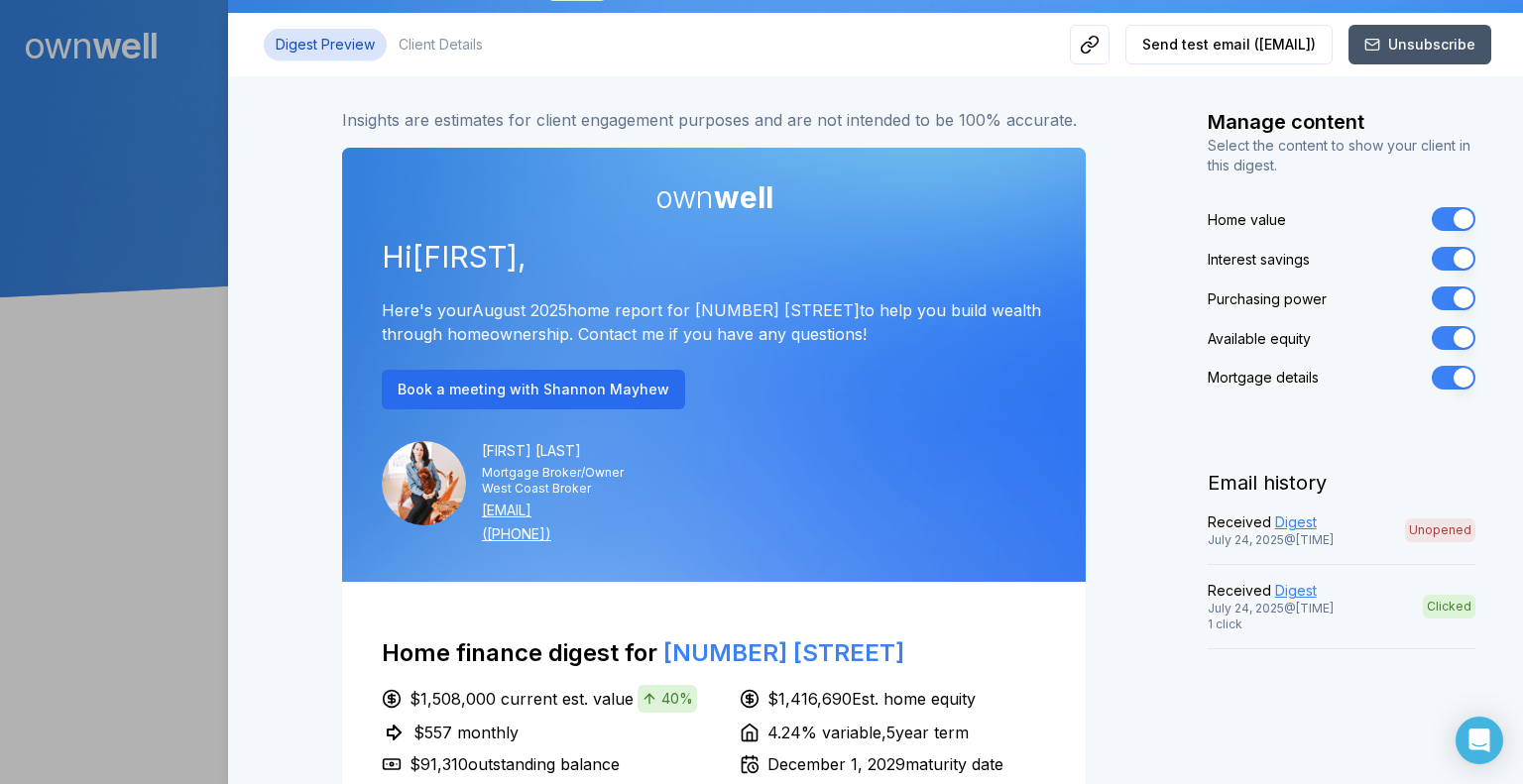 scroll, scrollTop: 198, scrollLeft: 0, axis: vertical 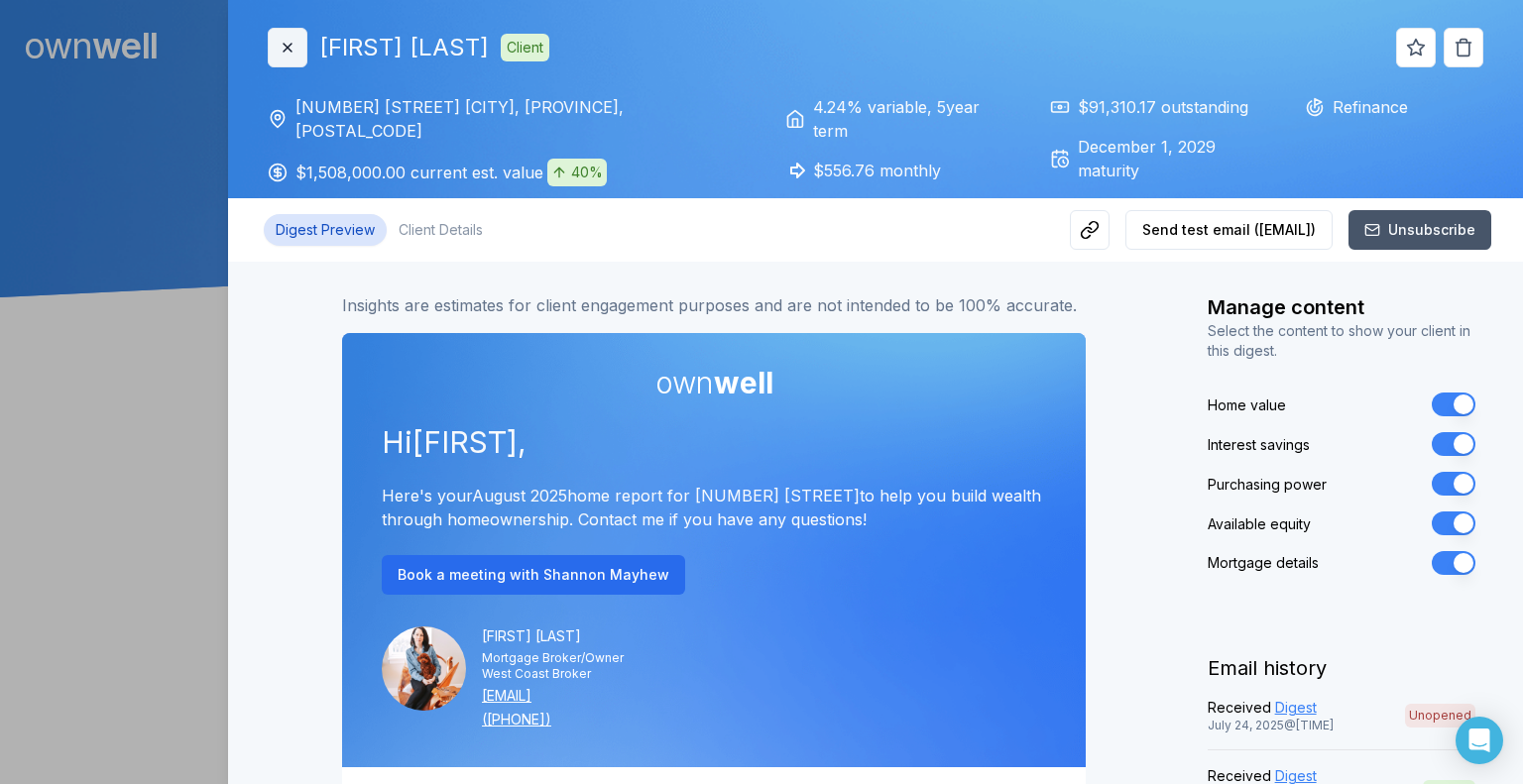 click 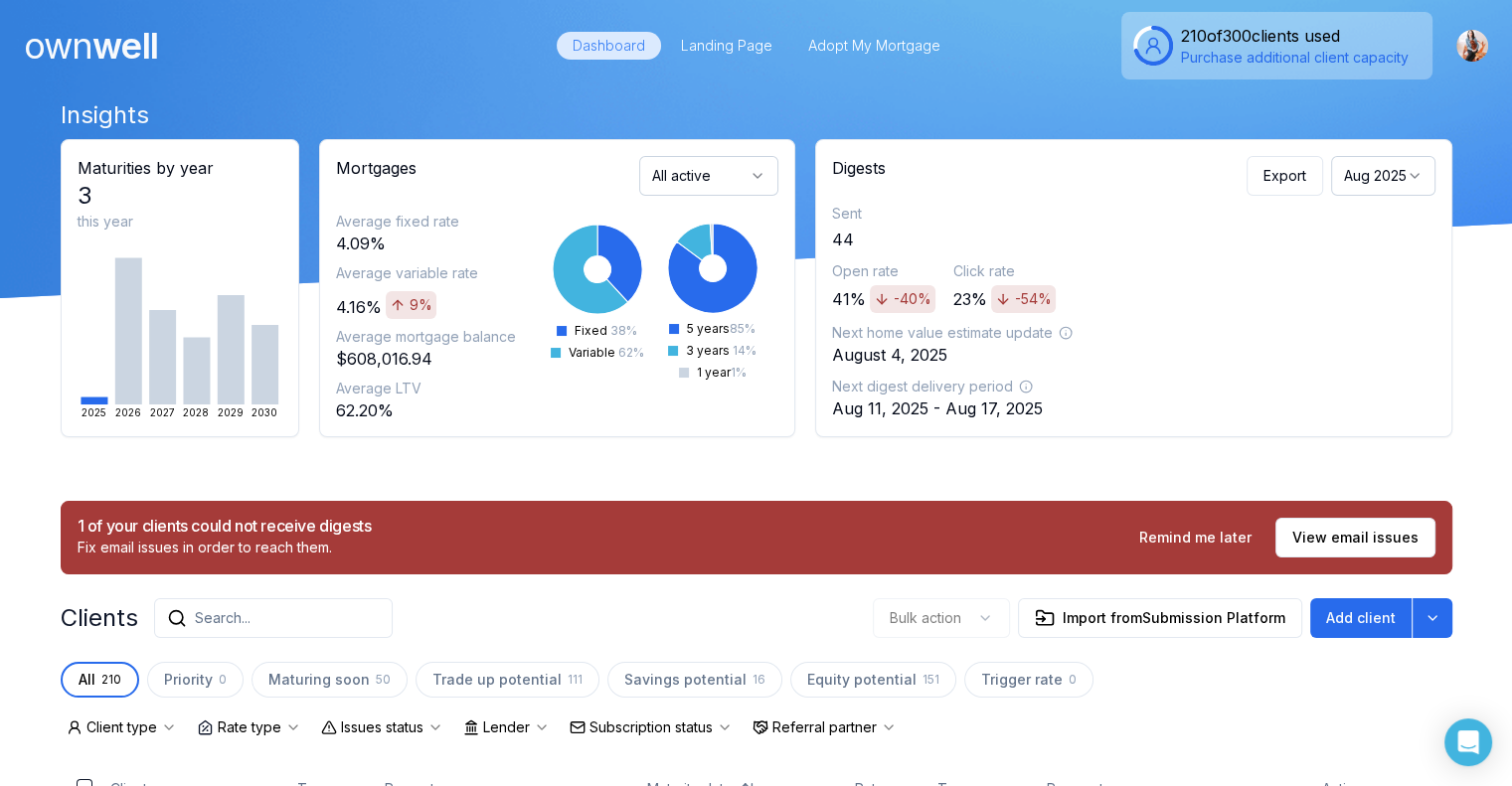 click on "Search..." at bounding box center (223, 618) 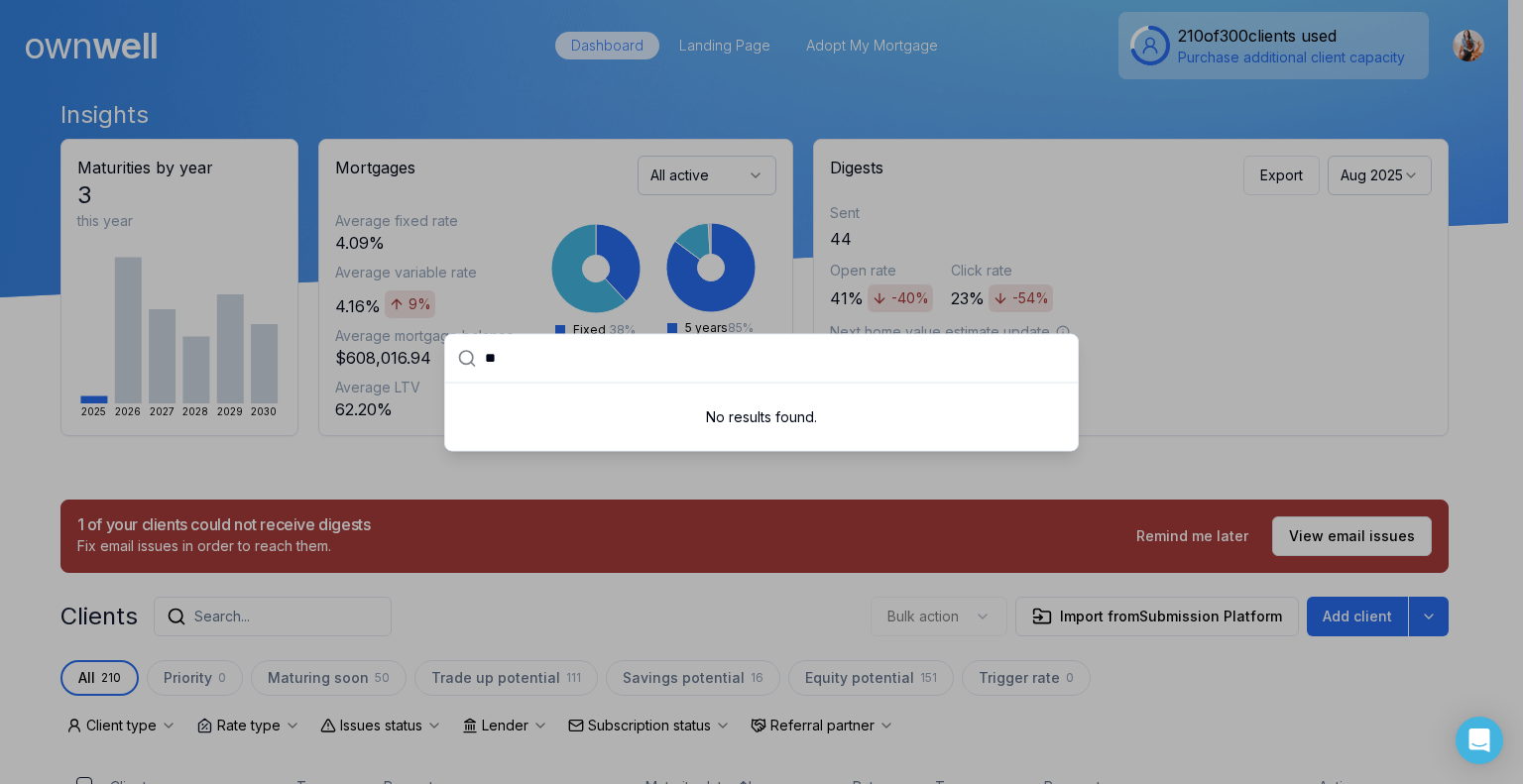 type on "*" 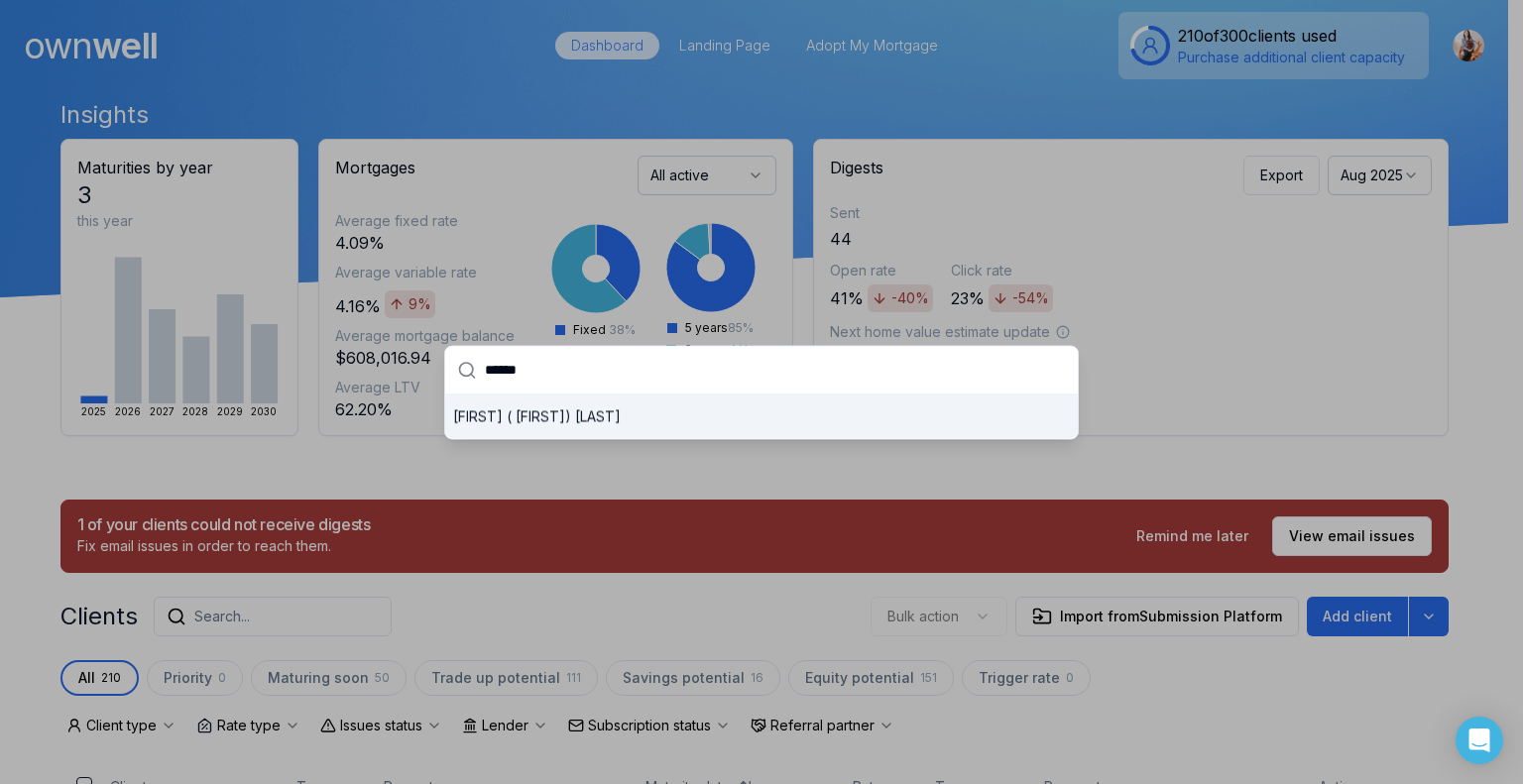 type on "******" 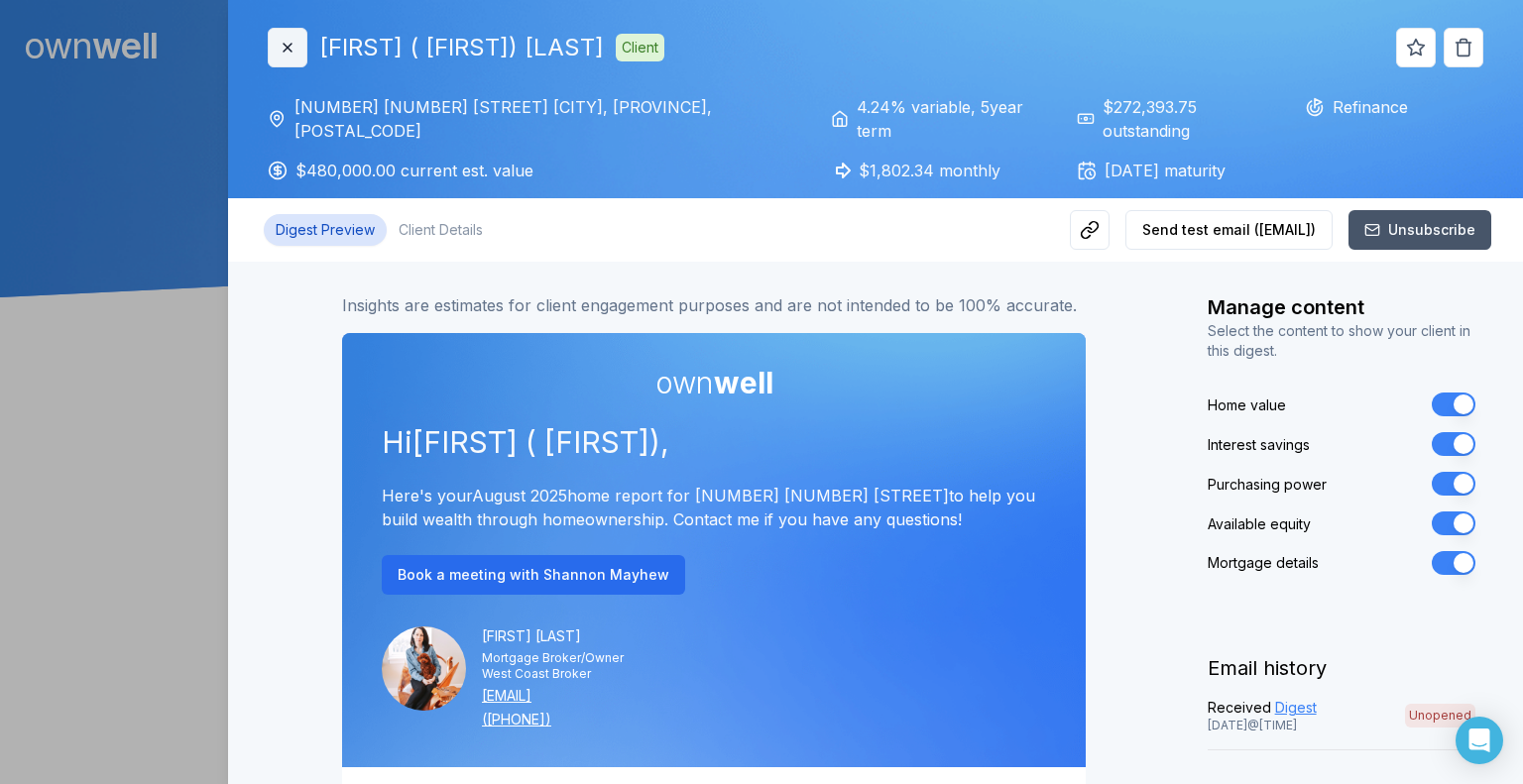 click 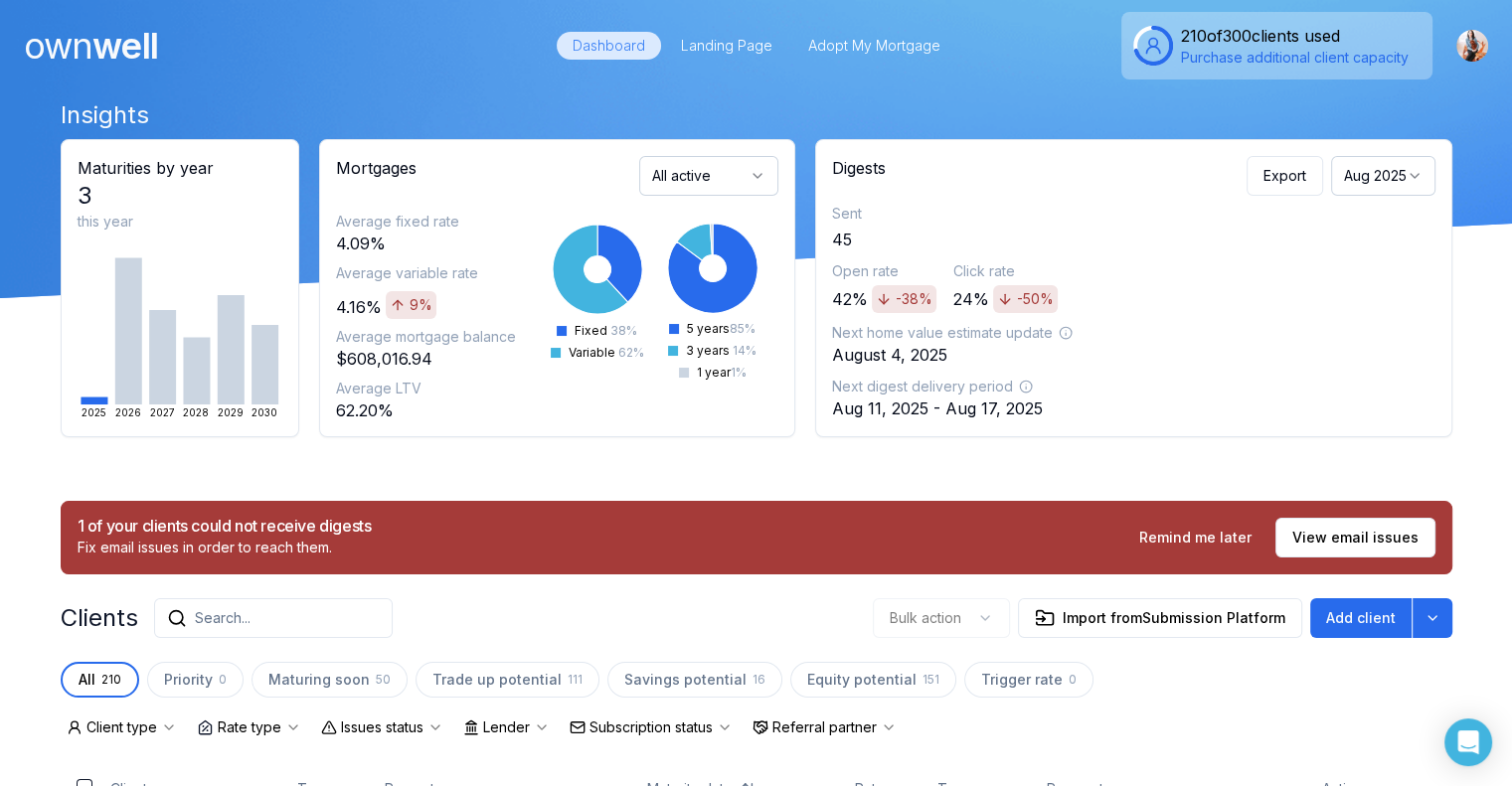 click on "Search..." at bounding box center (273, 618) 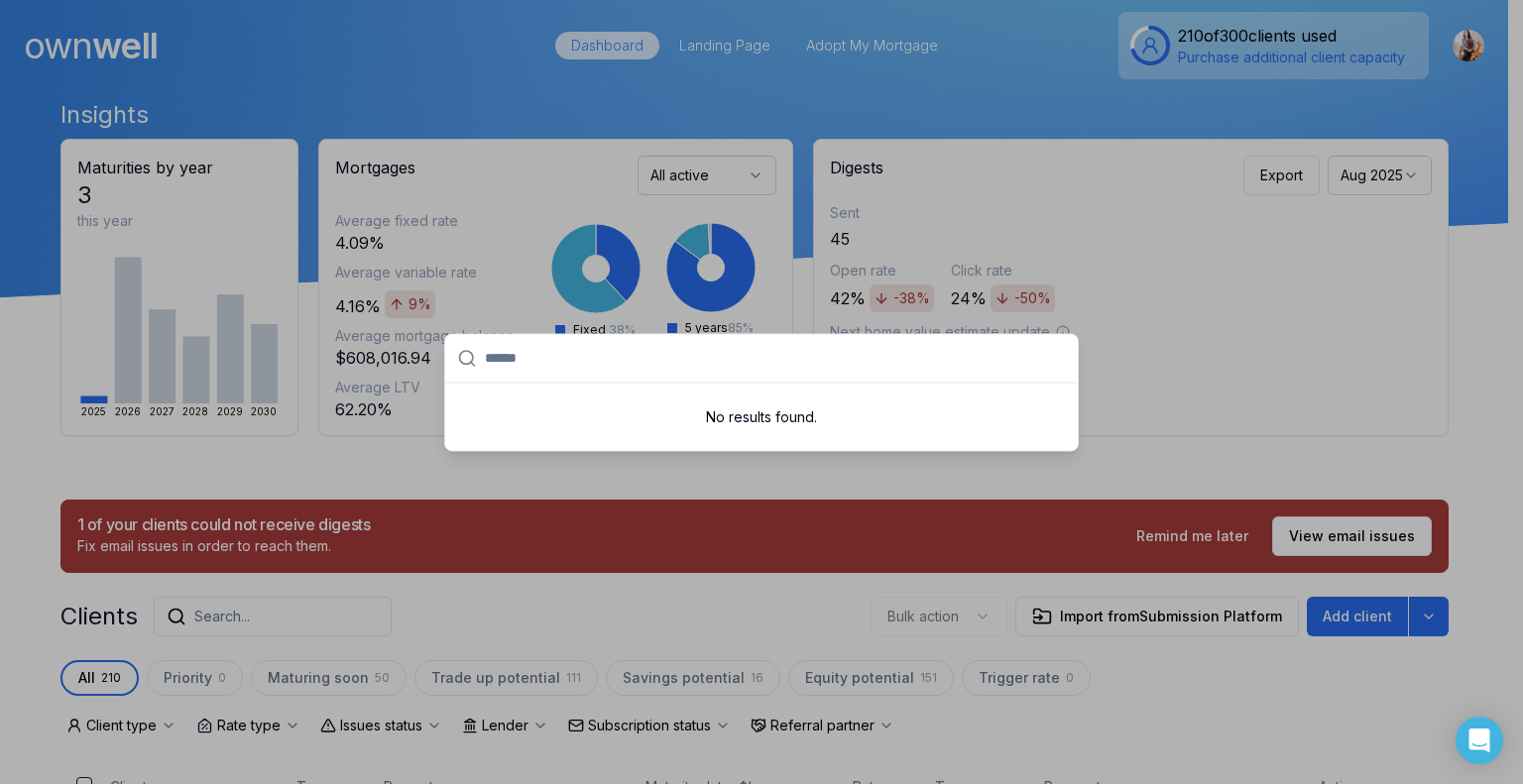 type on "*" 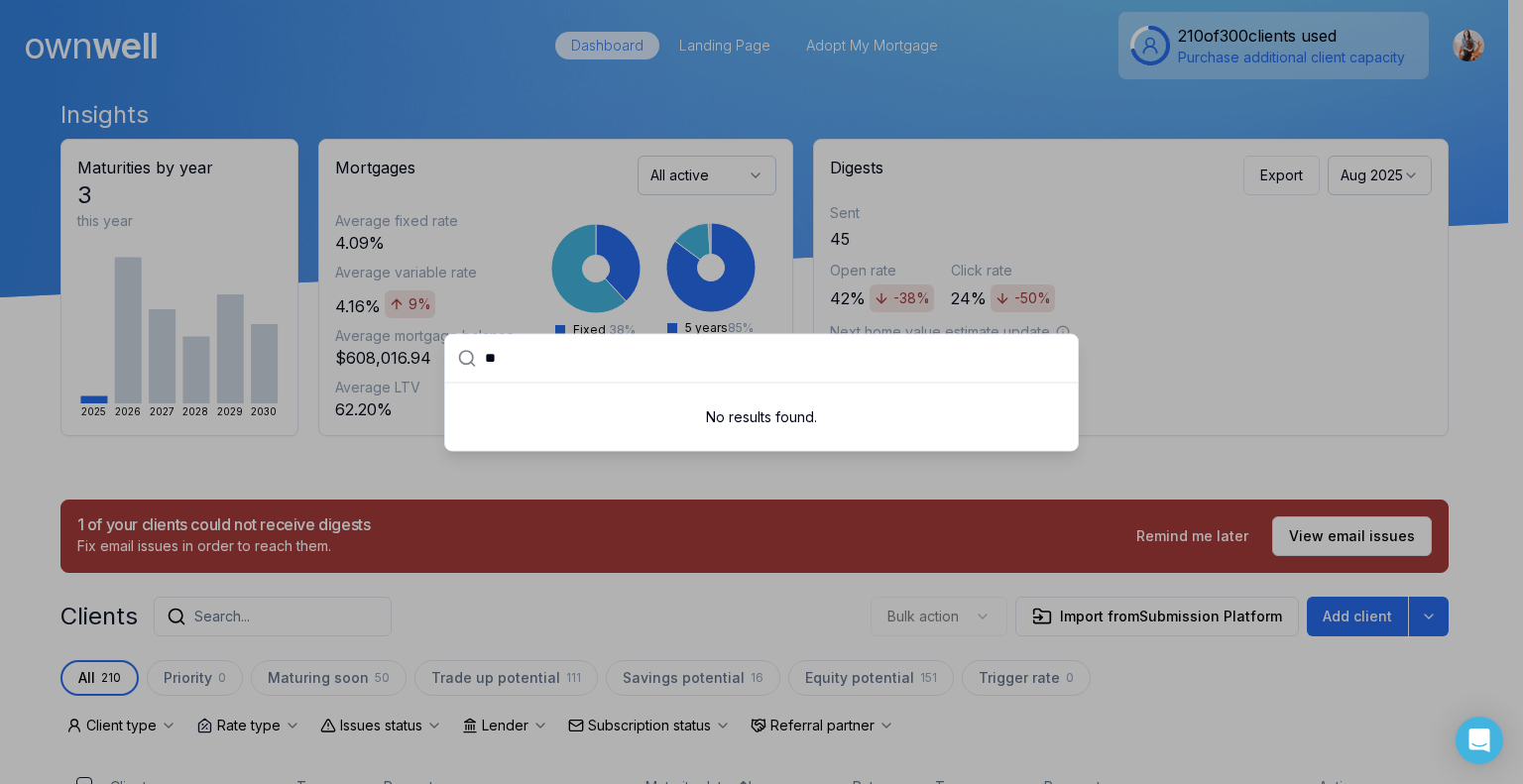 type on "*" 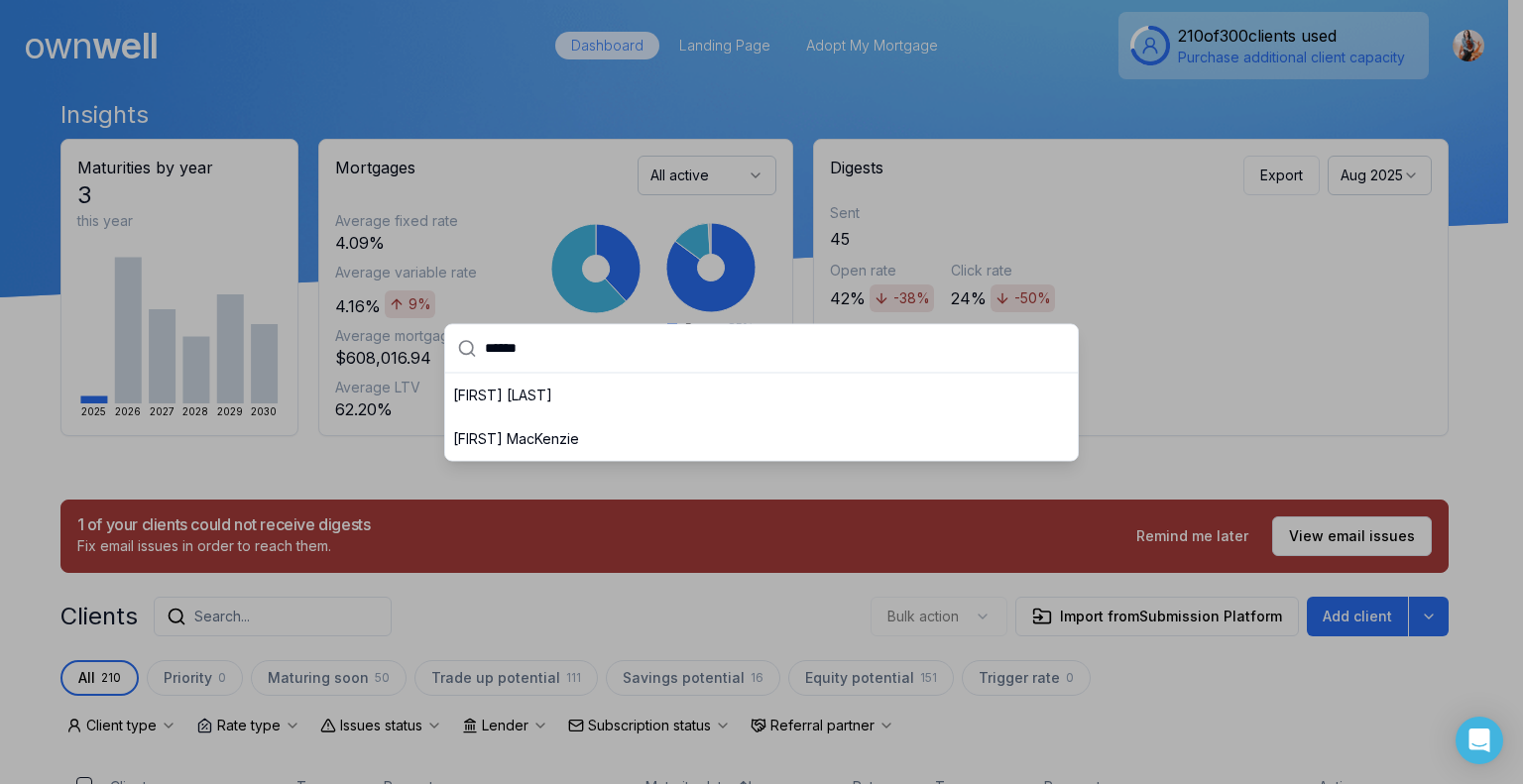 type on "******" 